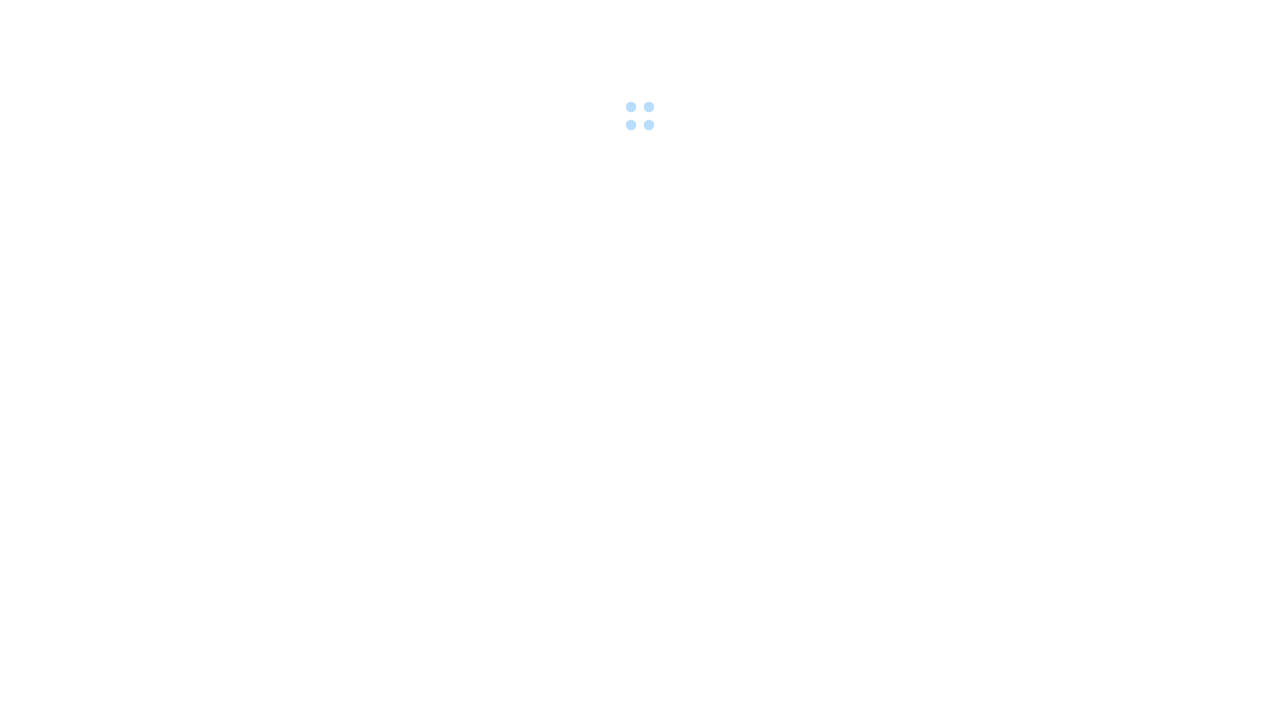 scroll, scrollTop: 0, scrollLeft: 0, axis: both 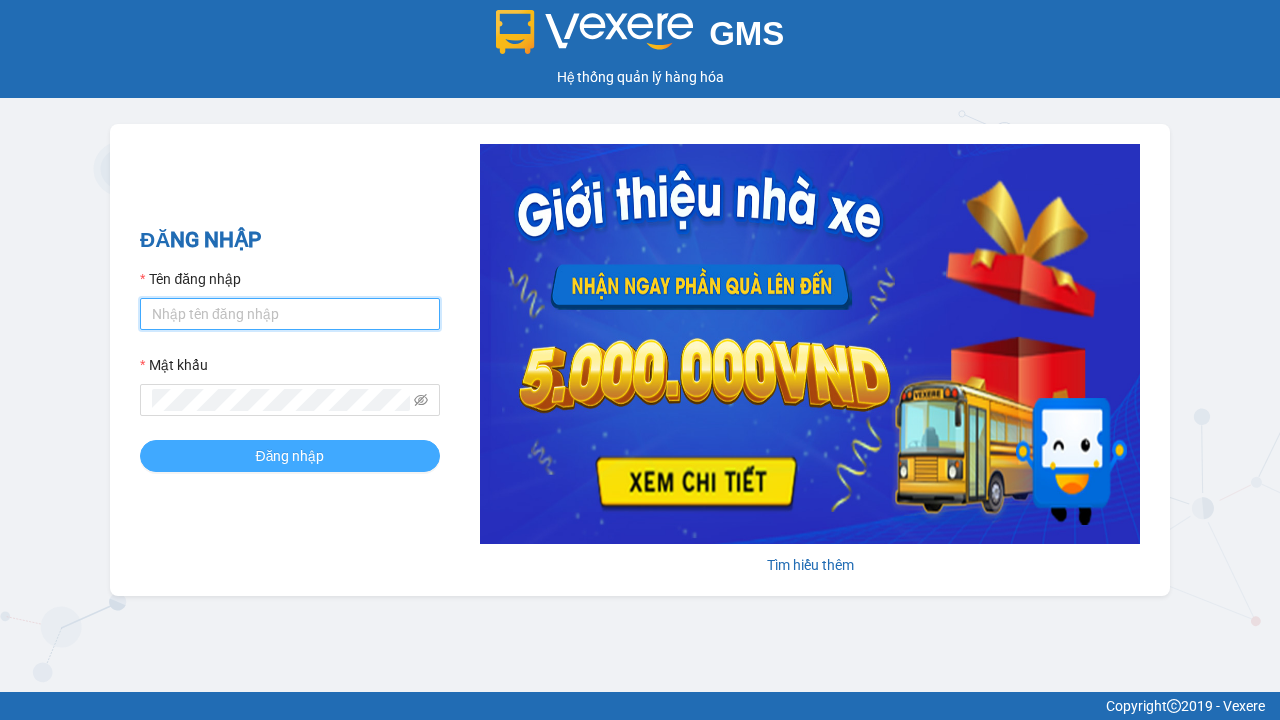 click on "Tên đăng nhập" at bounding box center [290, 314] 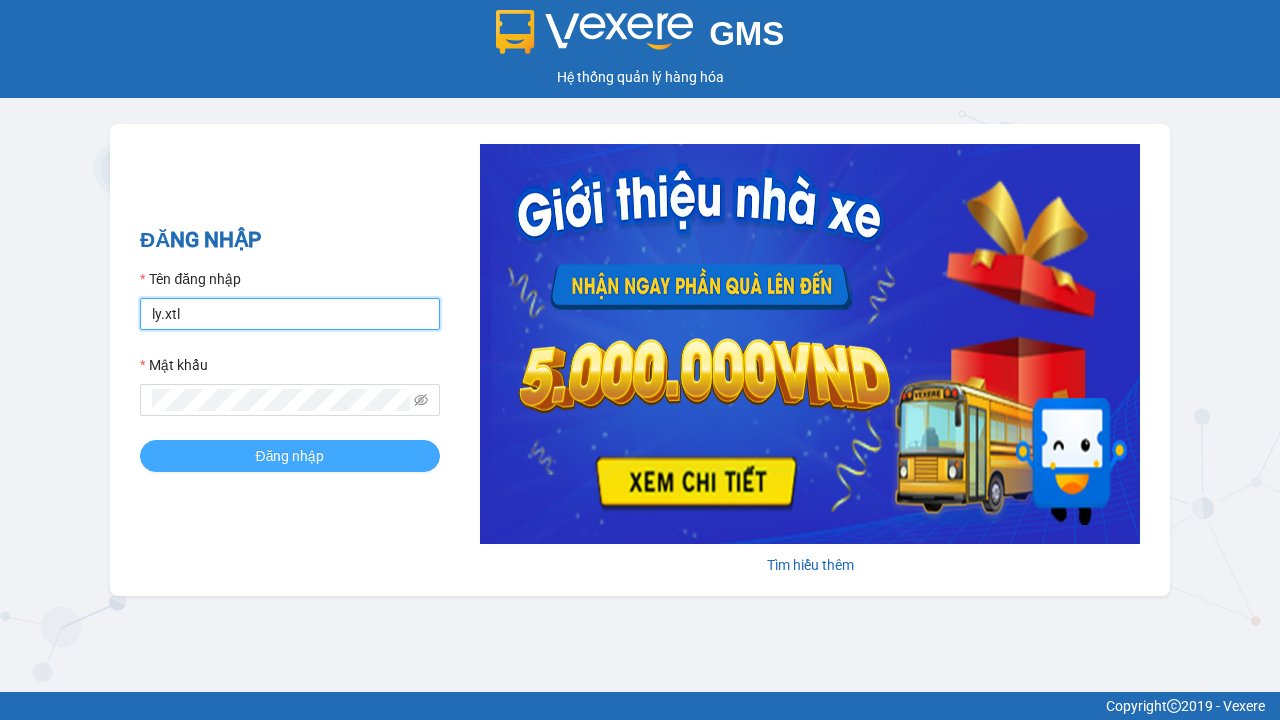 type on "ly.xtl" 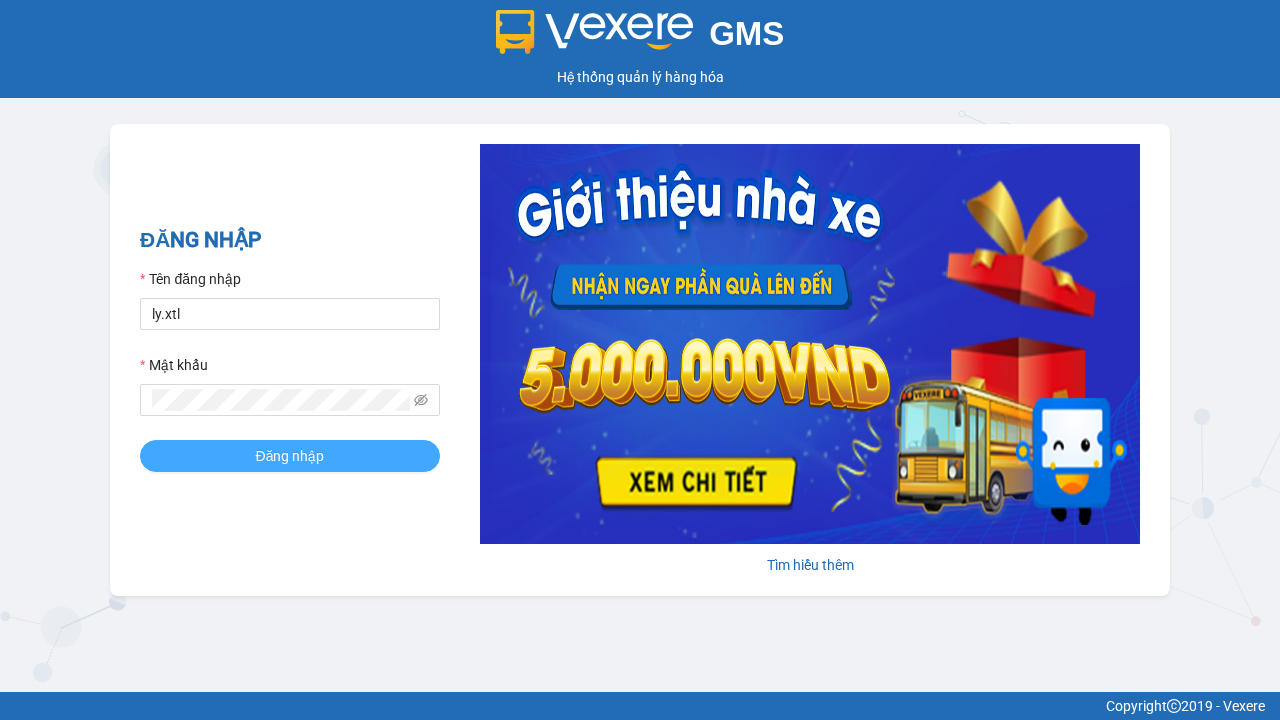 click on "Đăng nhập" at bounding box center [290, 456] 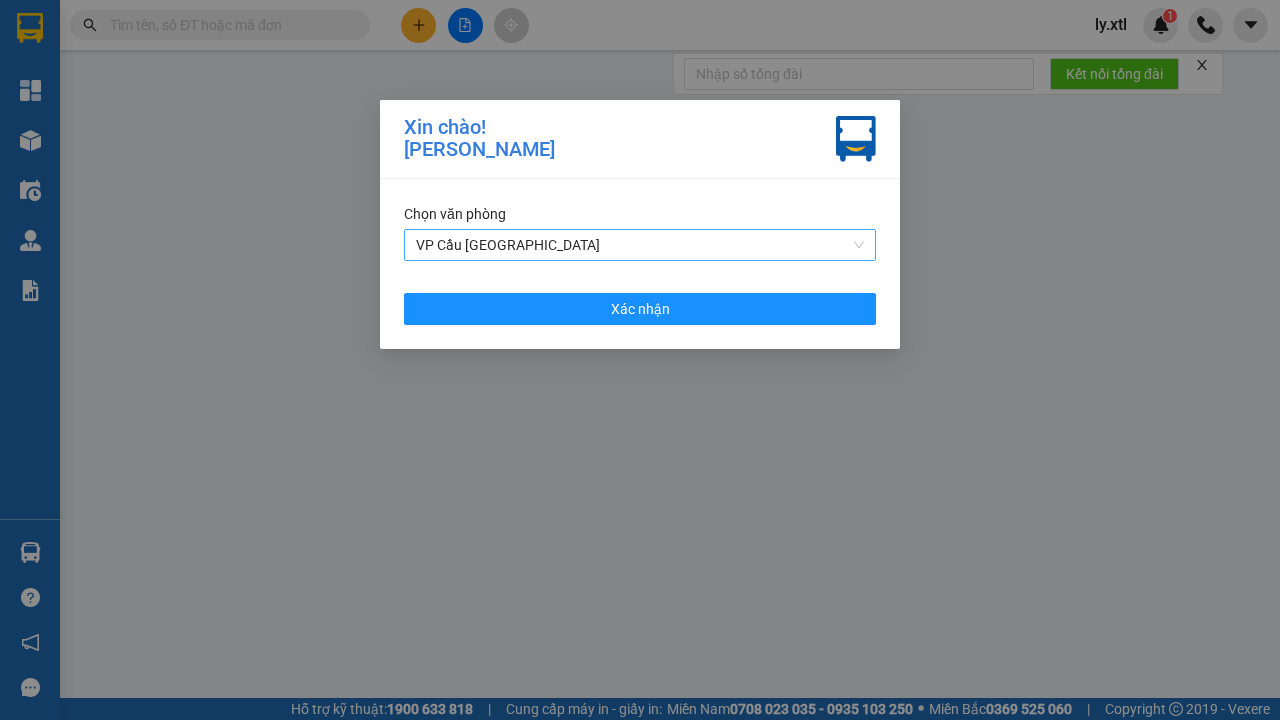 click on "VP Cầu [GEOGRAPHIC_DATA]" at bounding box center (640, 245) 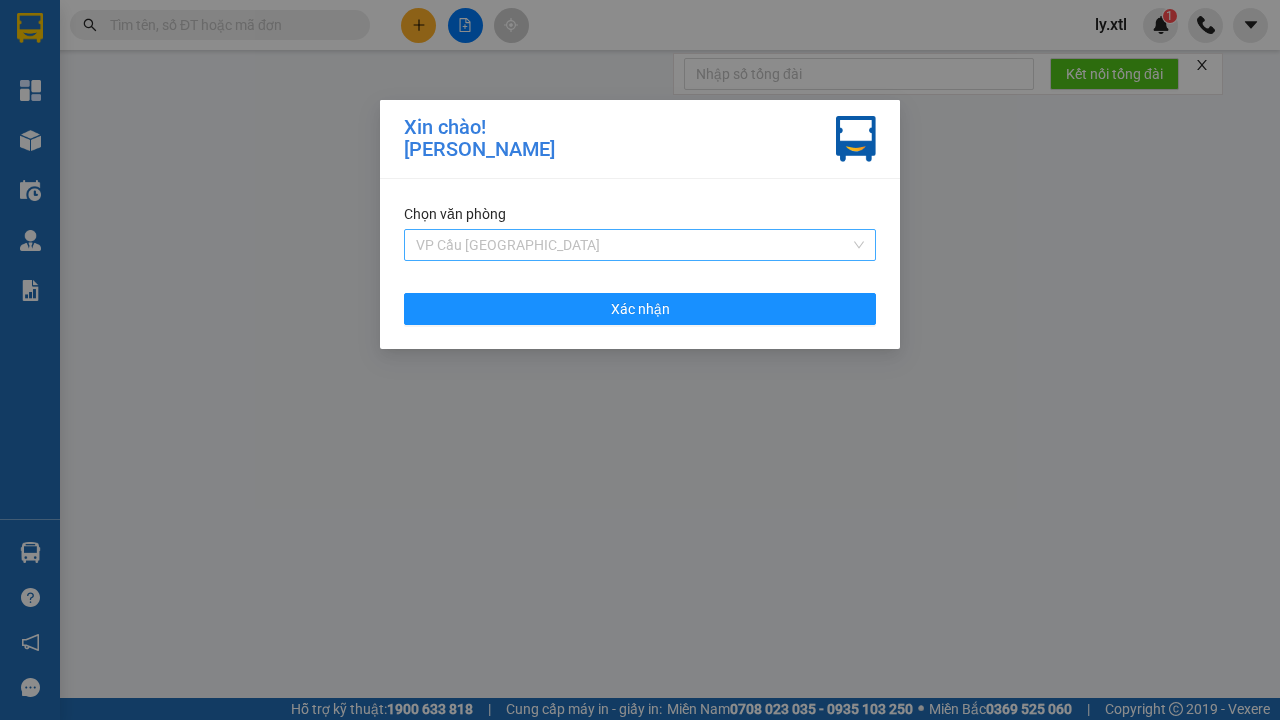 click on "VP Cầu [GEOGRAPHIC_DATA]" at bounding box center (-9763, -9979) 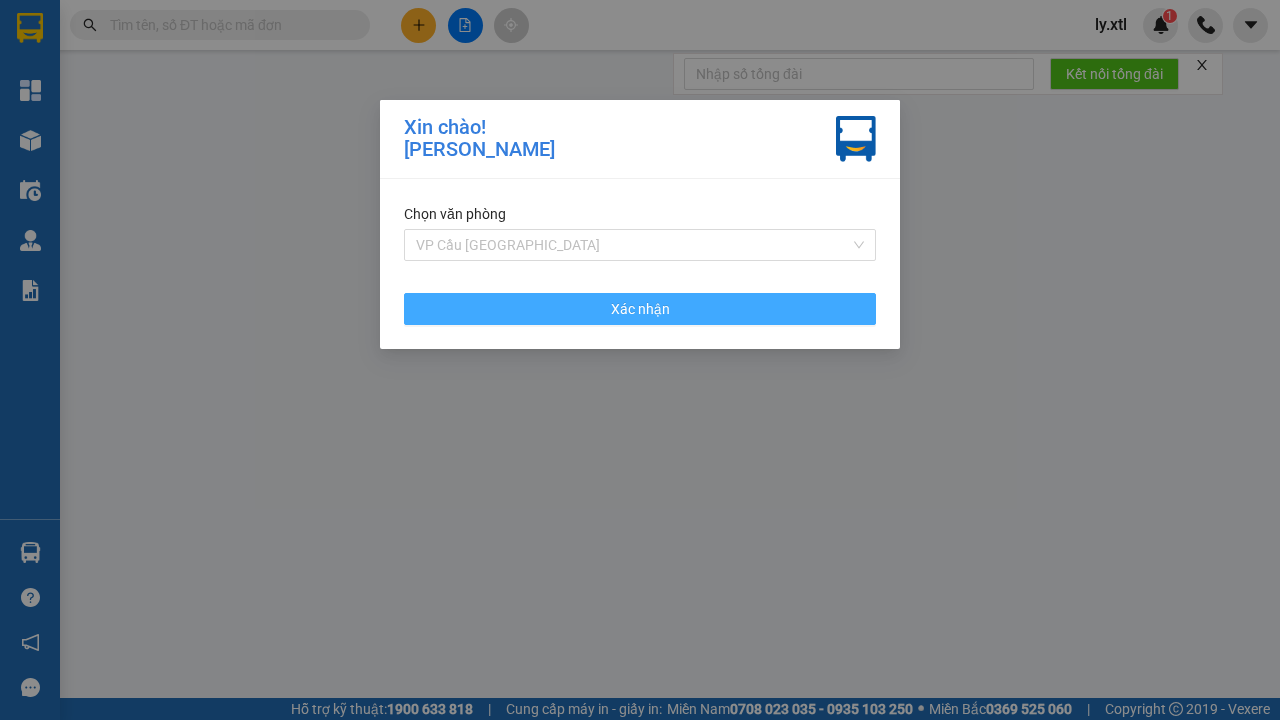 click on "Xác nhận" at bounding box center [640, 309] 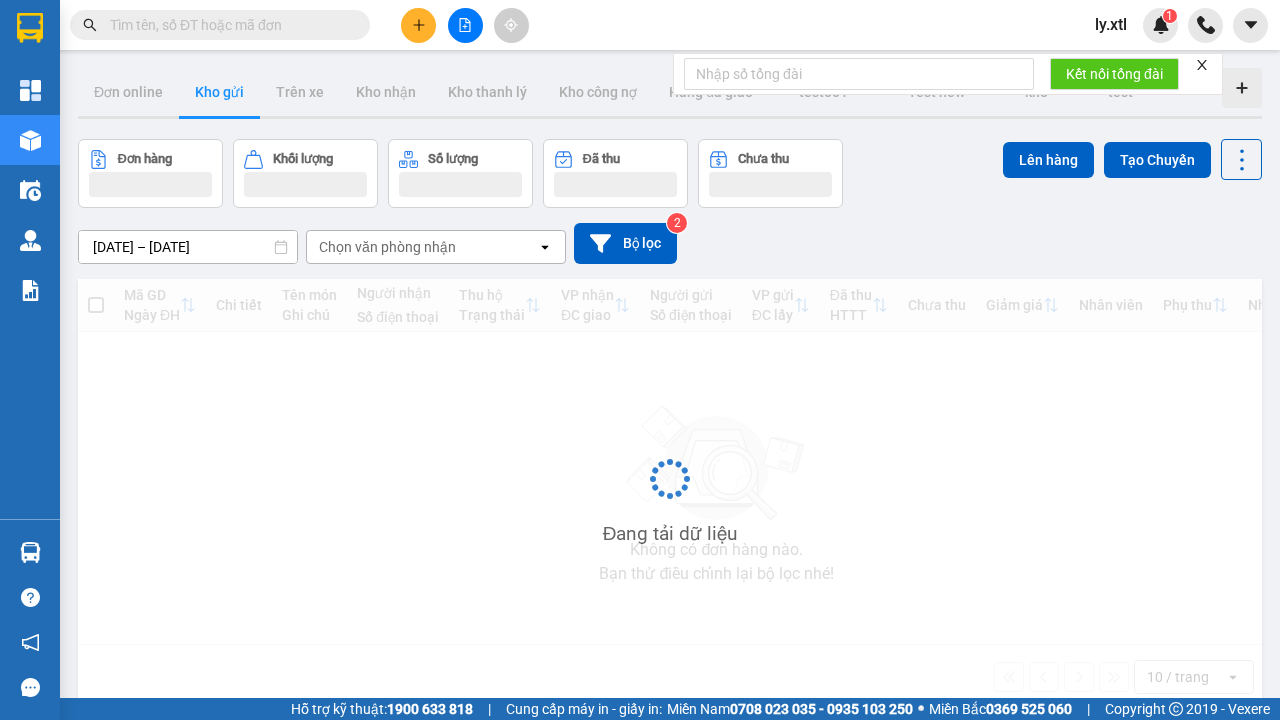 click 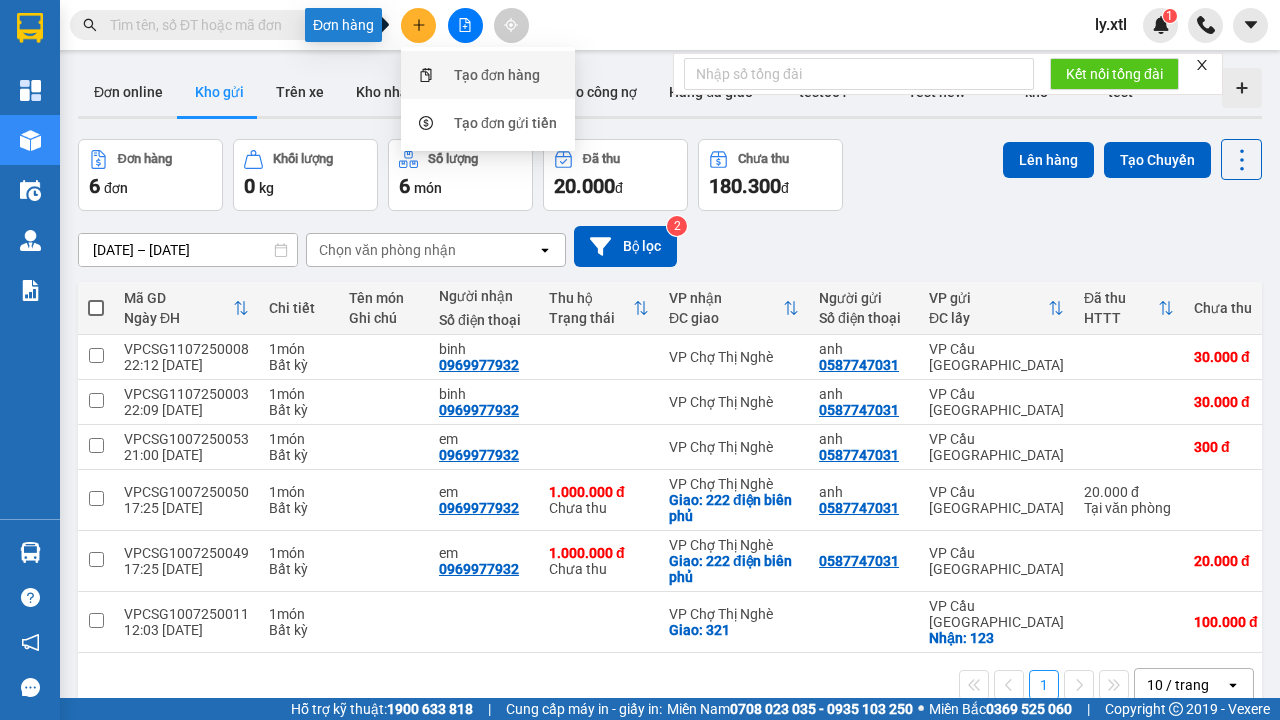 click on "Tạo đơn hàng" at bounding box center [497, 75] 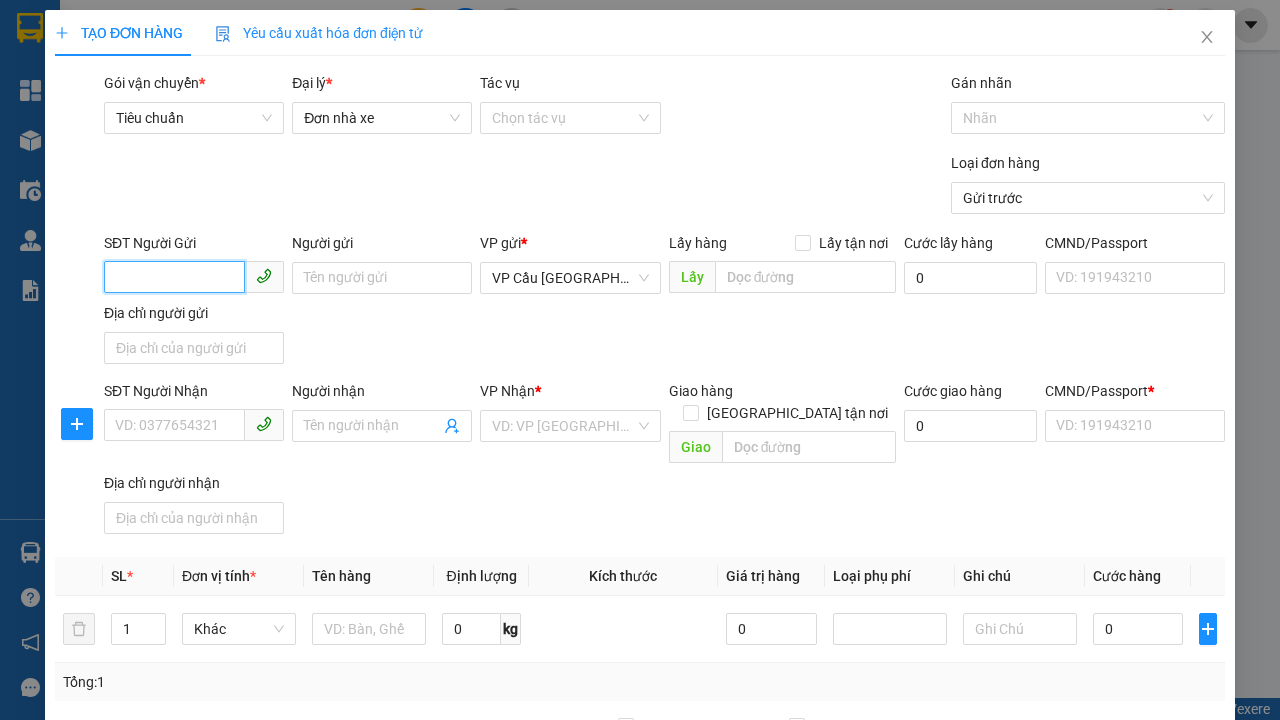 click on "SĐT Người Gửi" at bounding box center (174, 277) 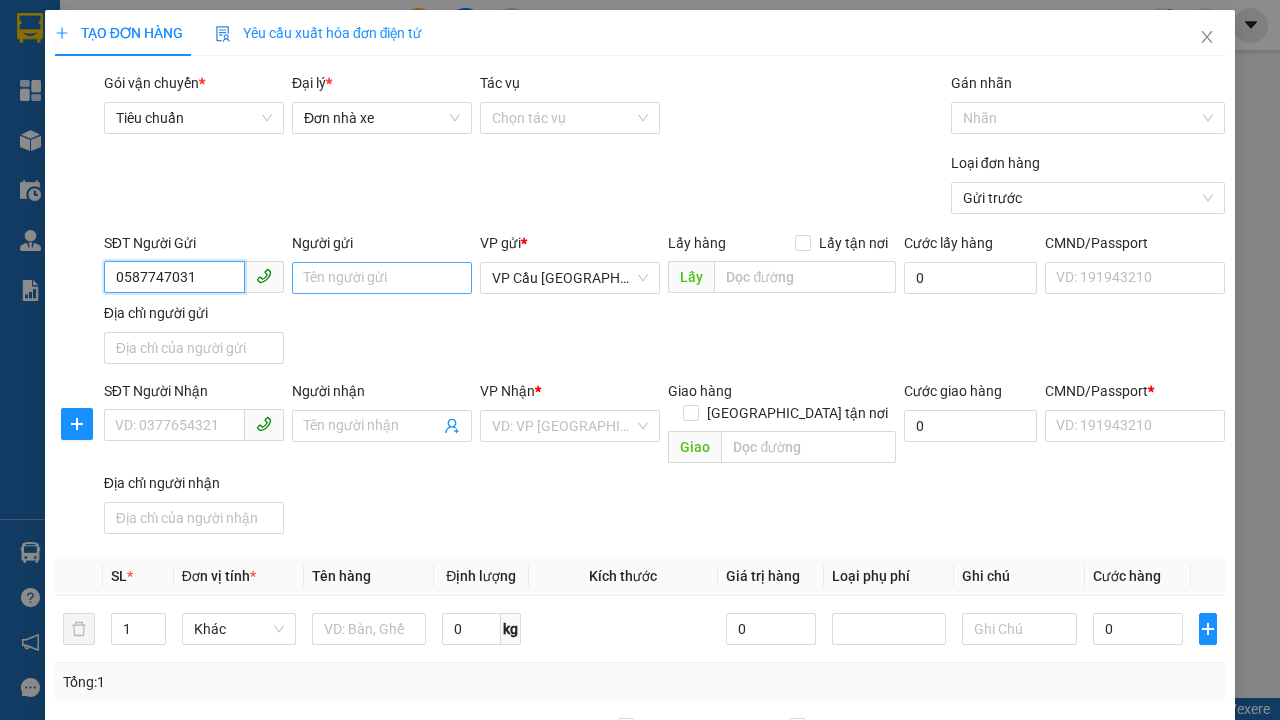 type on "0587747031" 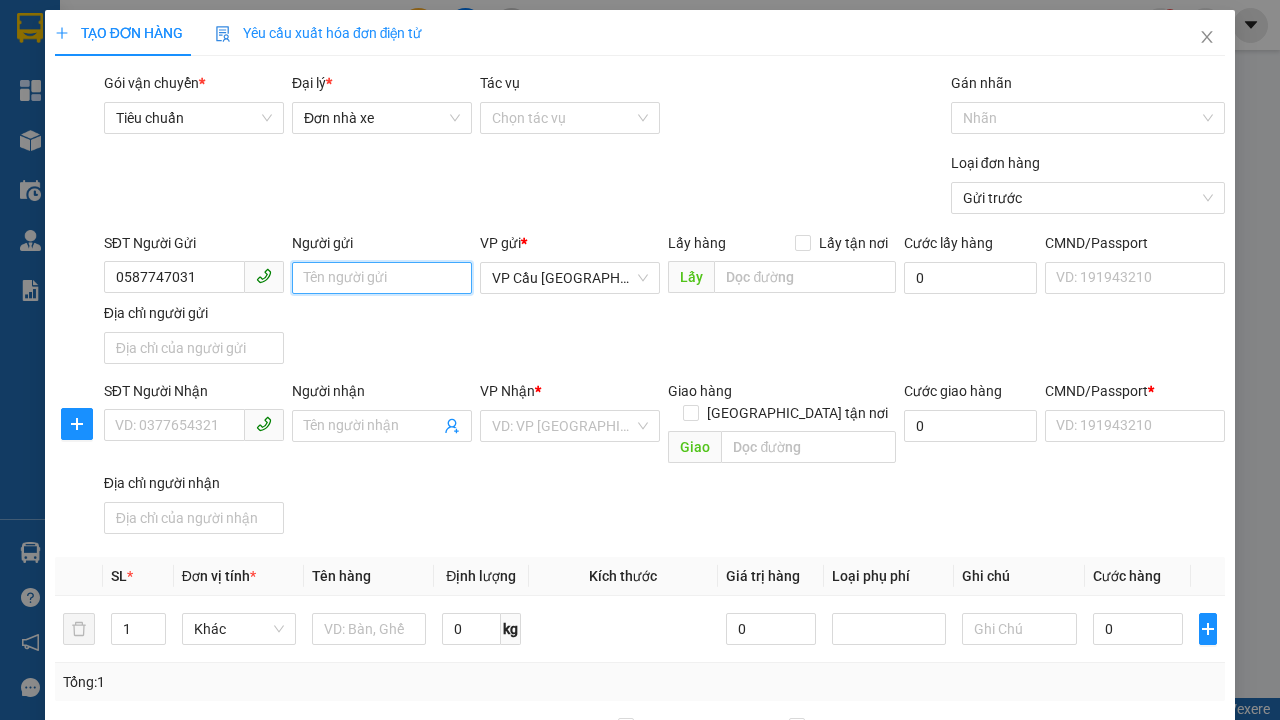 click on "Người gửi" at bounding box center [382, 278] 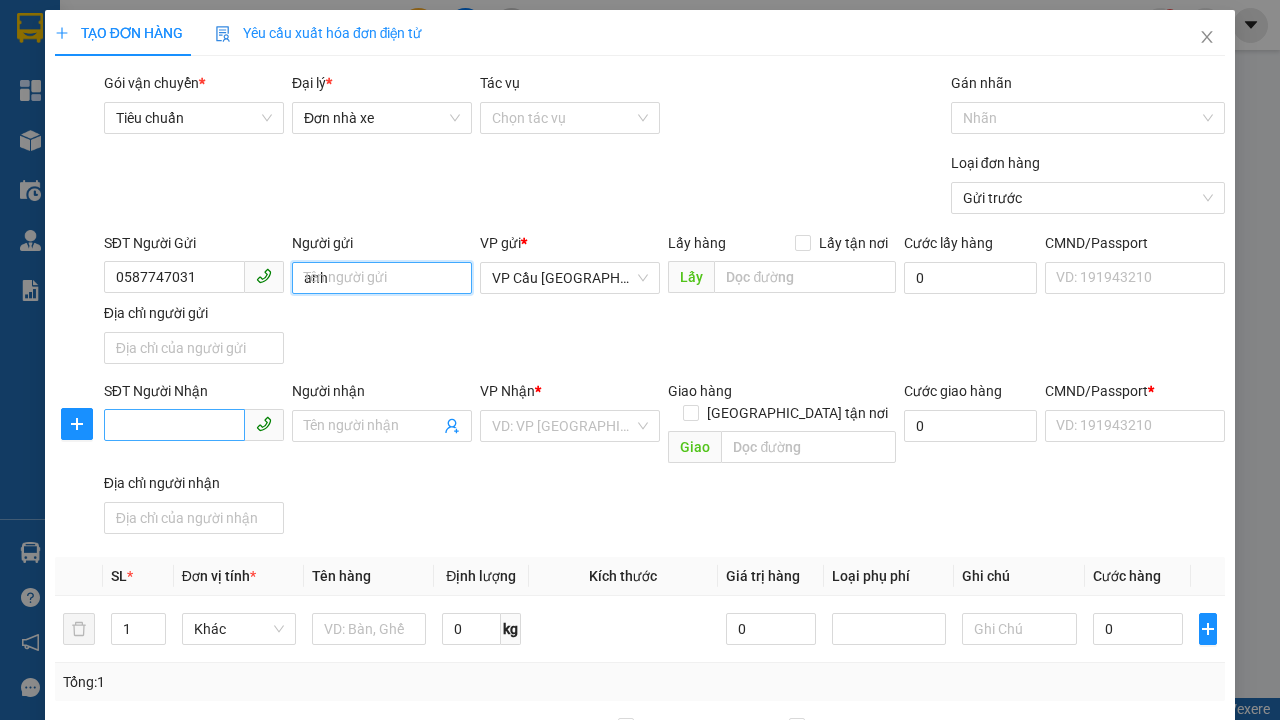 click on "VP Cầu [GEOGRAPHIC_DATA]" at bounding box center (570, 278) 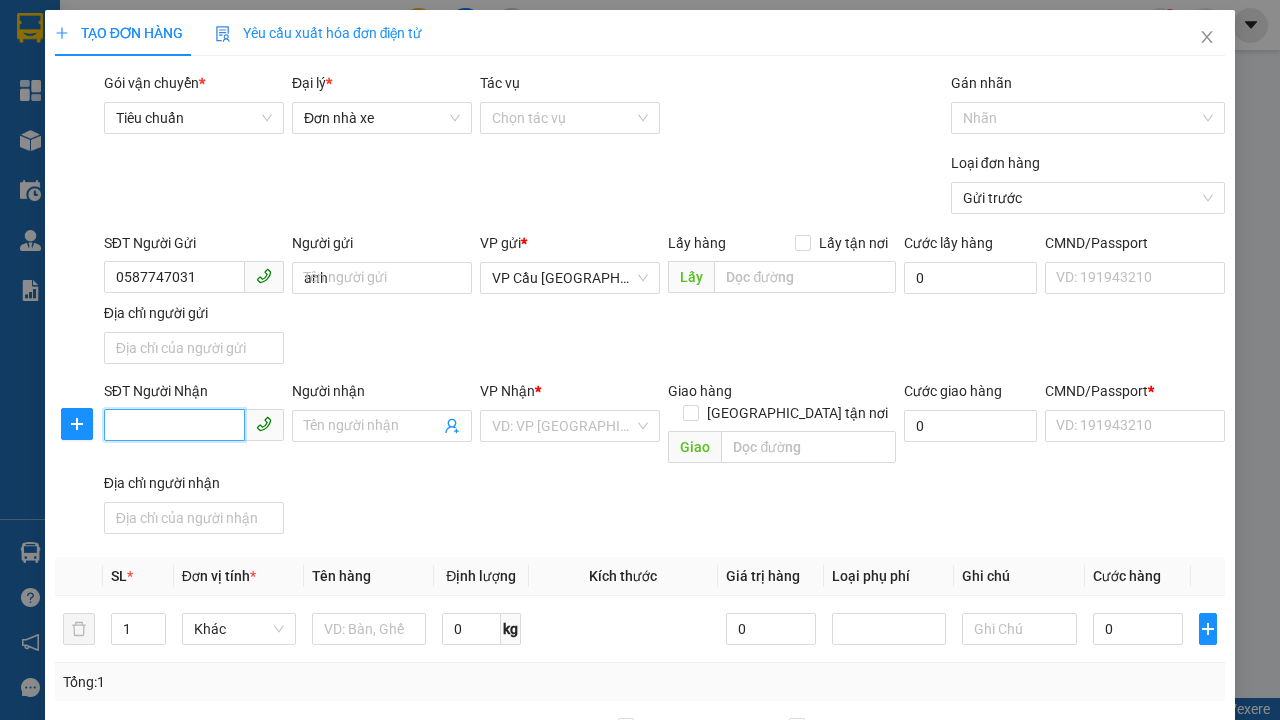 click on "SĐT Người Nhận" at bounding box center [174, 425] 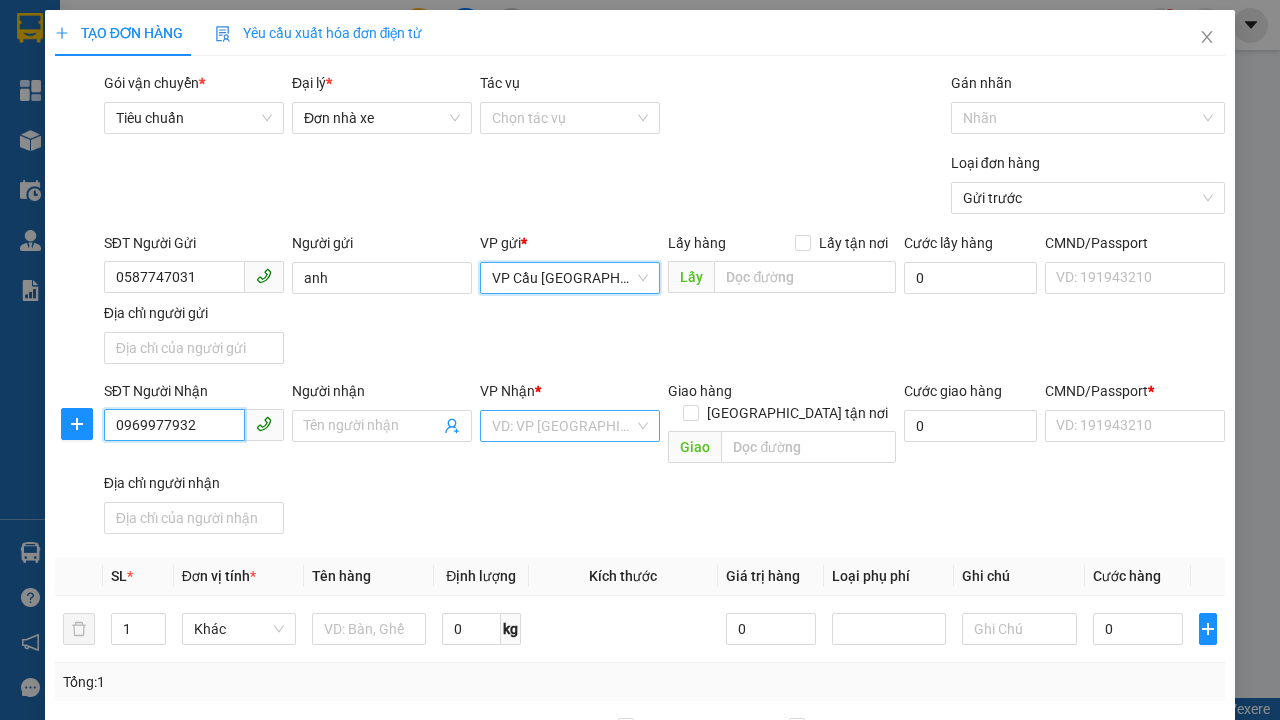 type on "0969977932" 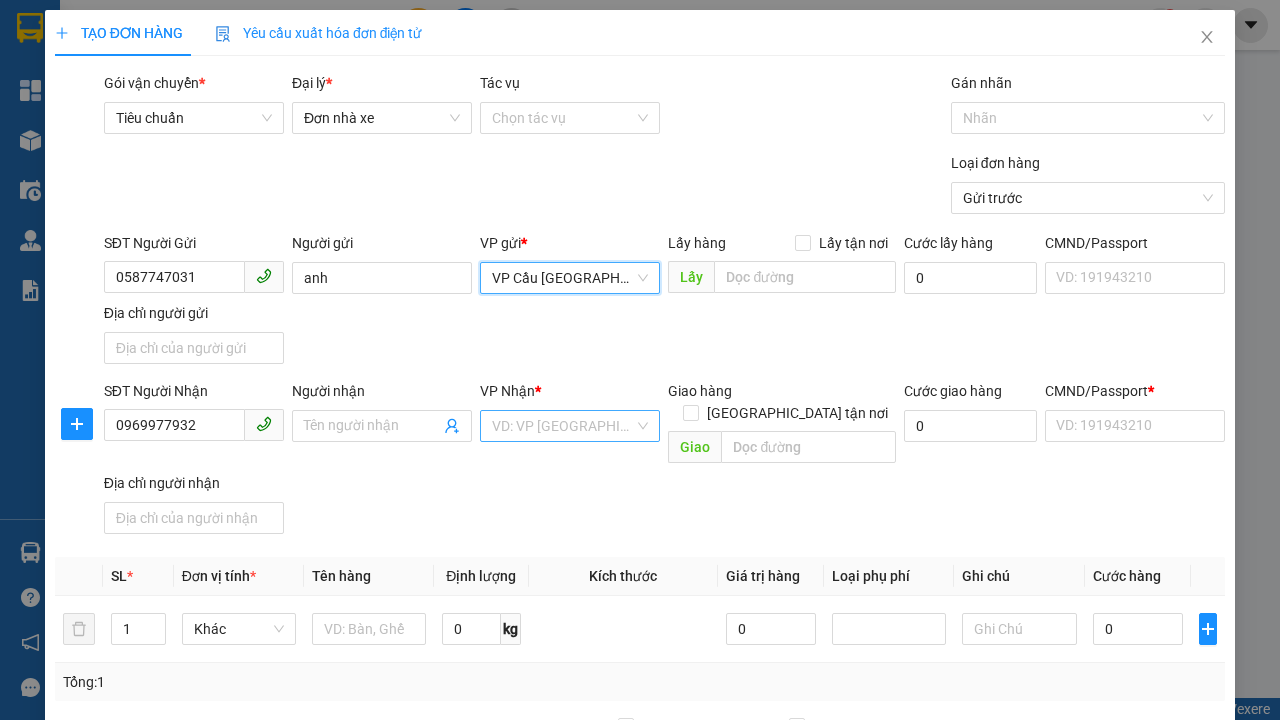 click on "Người nhận" at bounding box center [372, 426] 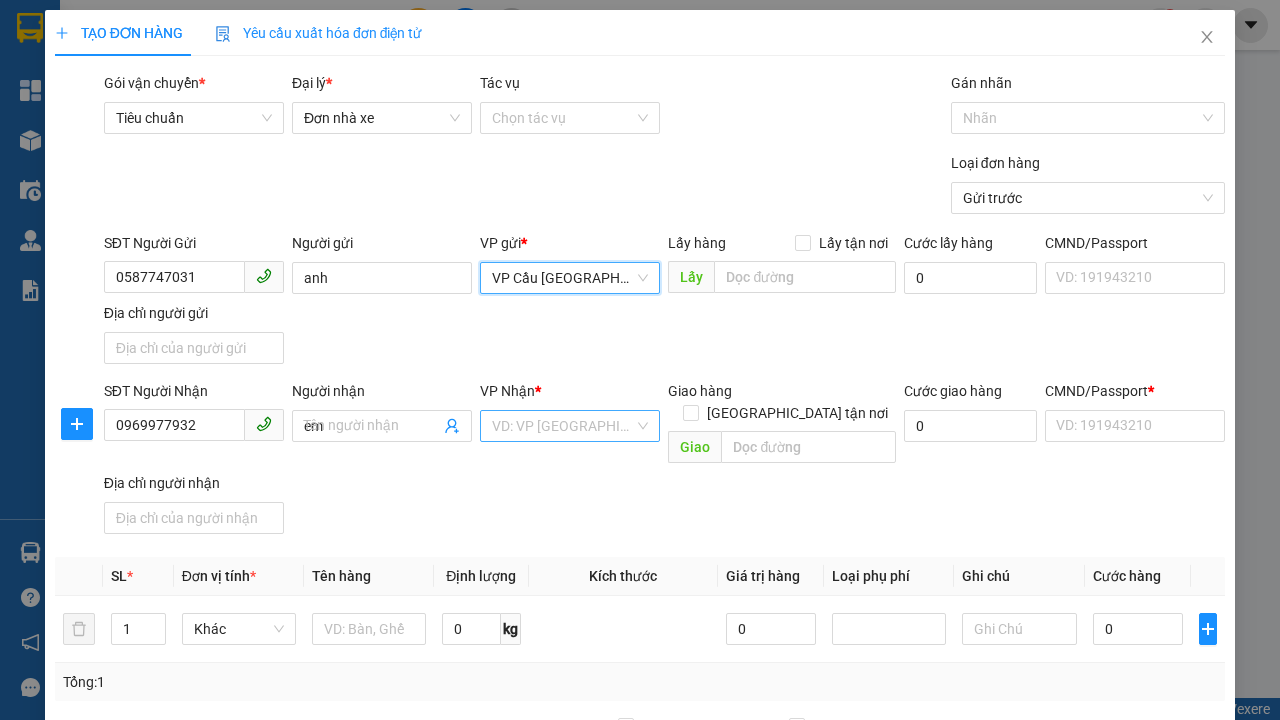 type on "em" 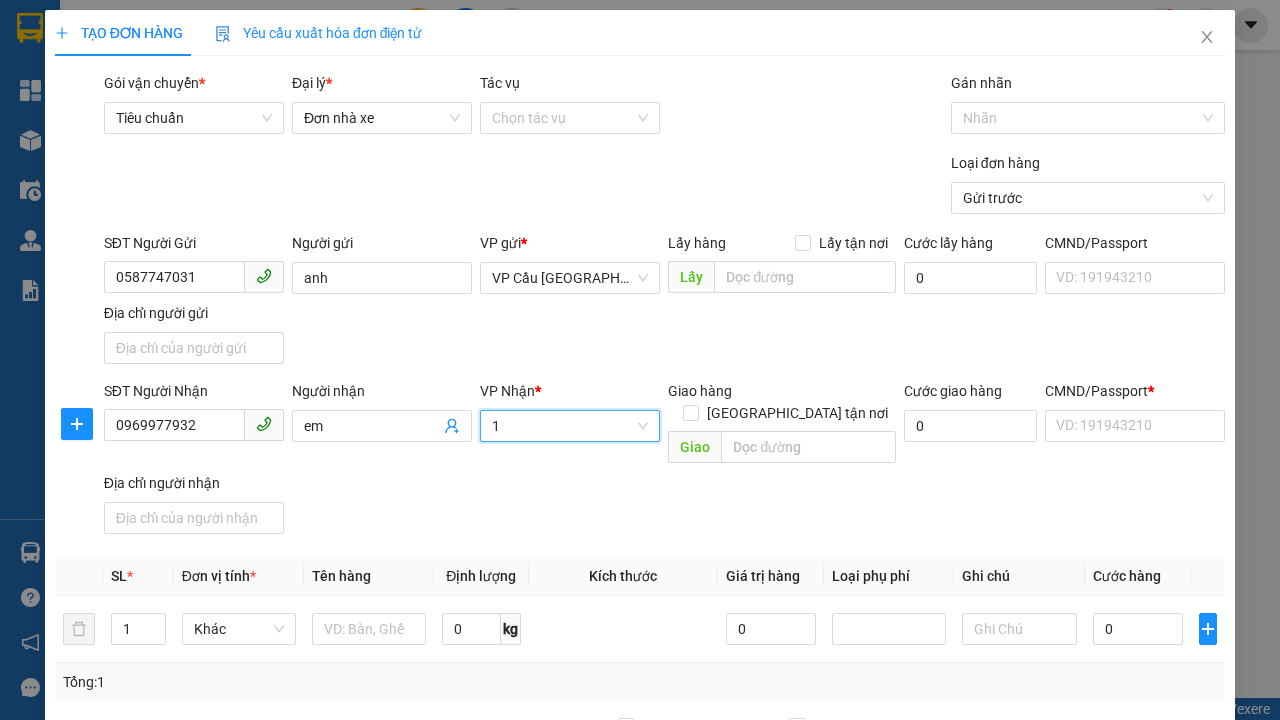 type on "1" 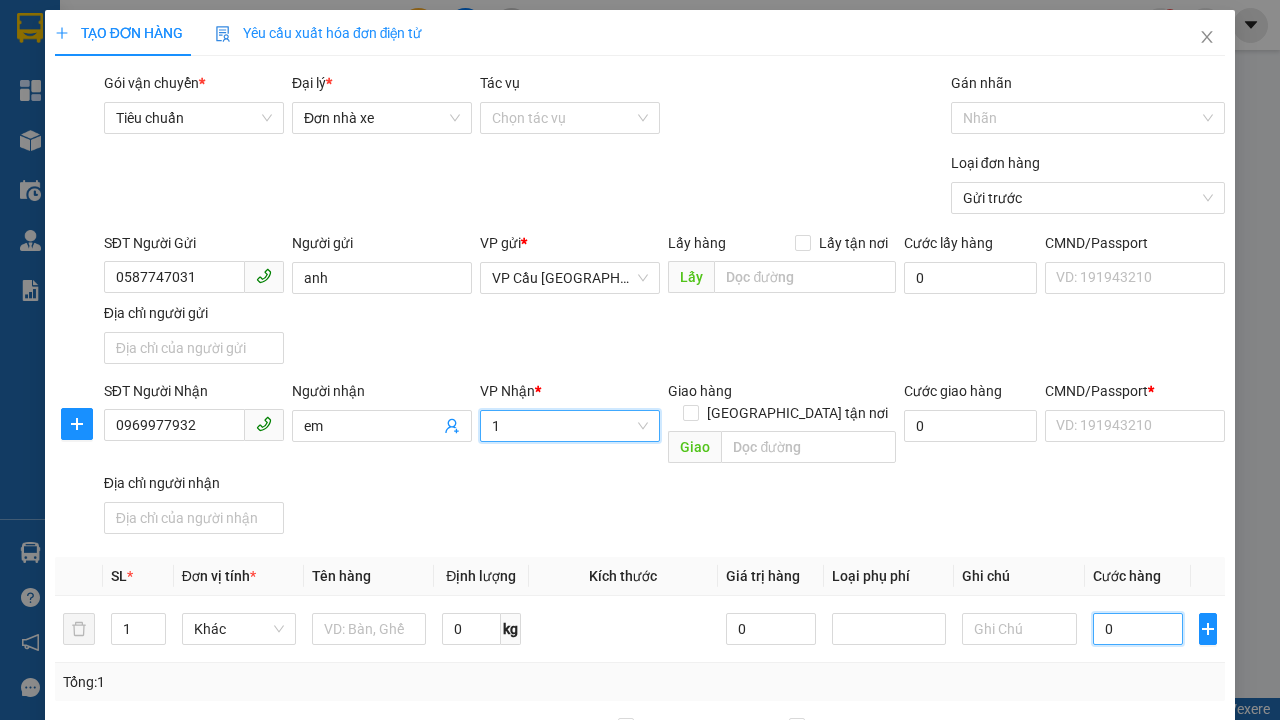 click on "0" at bounding box center [1138, 629] 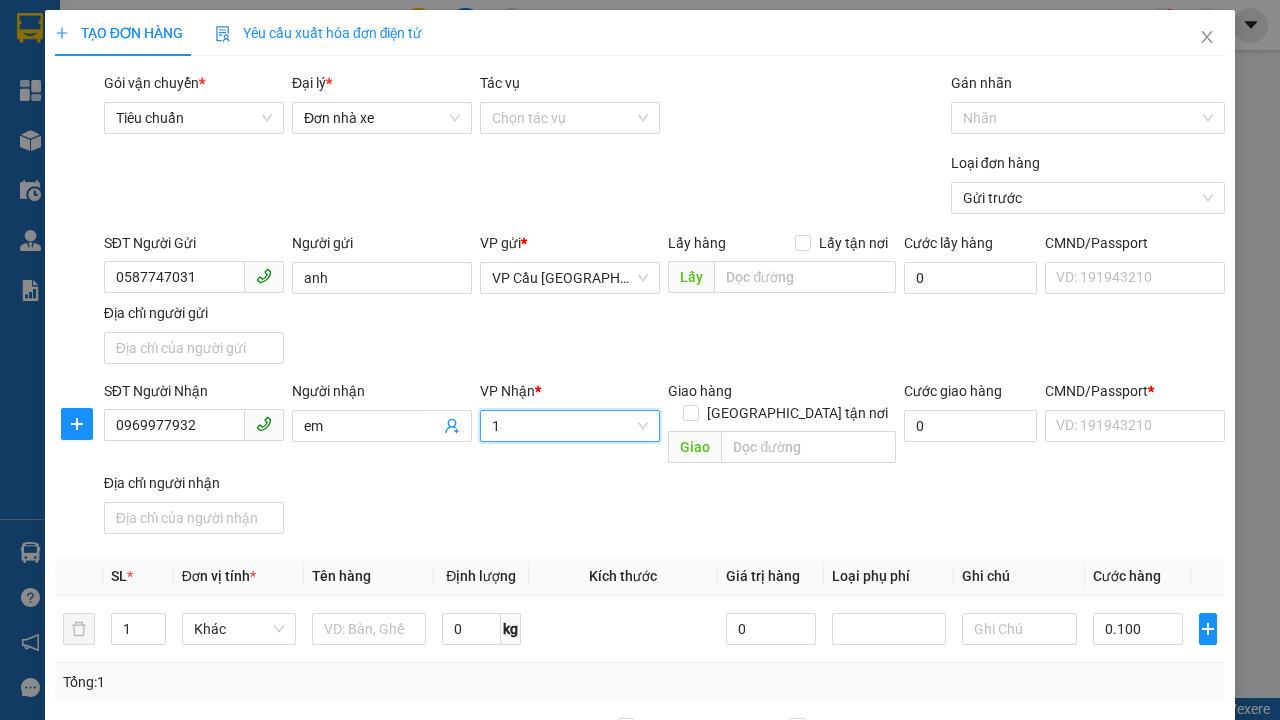 click on "SĐT Người Nhận 0969977932 Người nhận em VP Nhận  * VP Hải Phòng 1 Giao hàng [GEOGRAPHIC_DATA] tận nơi Giao Cước giao hàng 0 CMND/Passport  * VD: [PASSPORT] Địa chỉ người nhận" at bounding box center (664, 461) 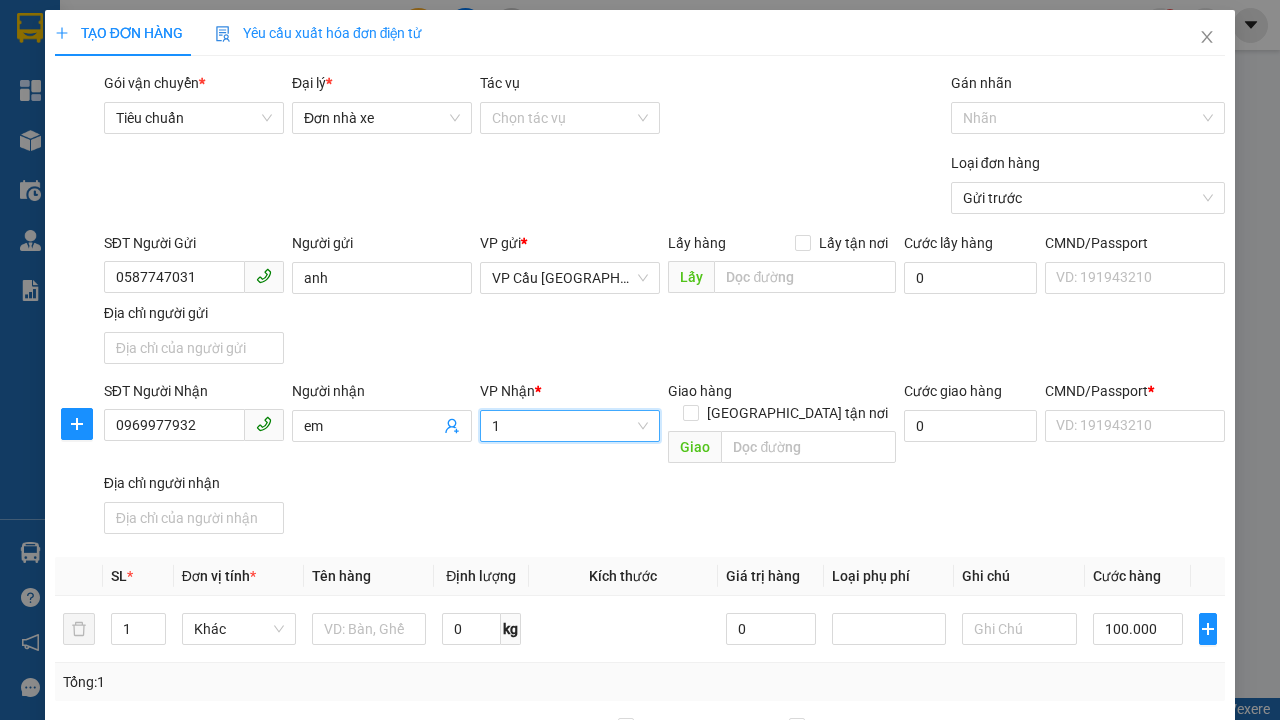 type on "30.000" 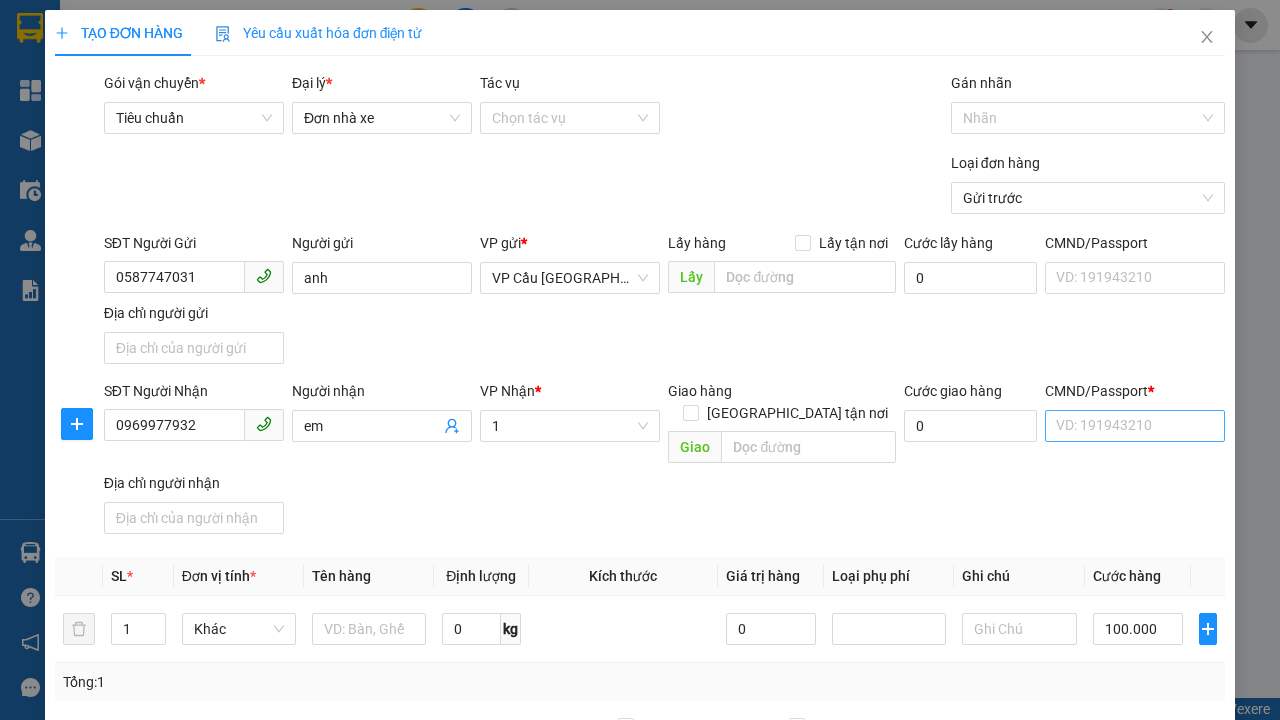 click on "[PERSON_NAME]" at bounding box center (1027, 1069) 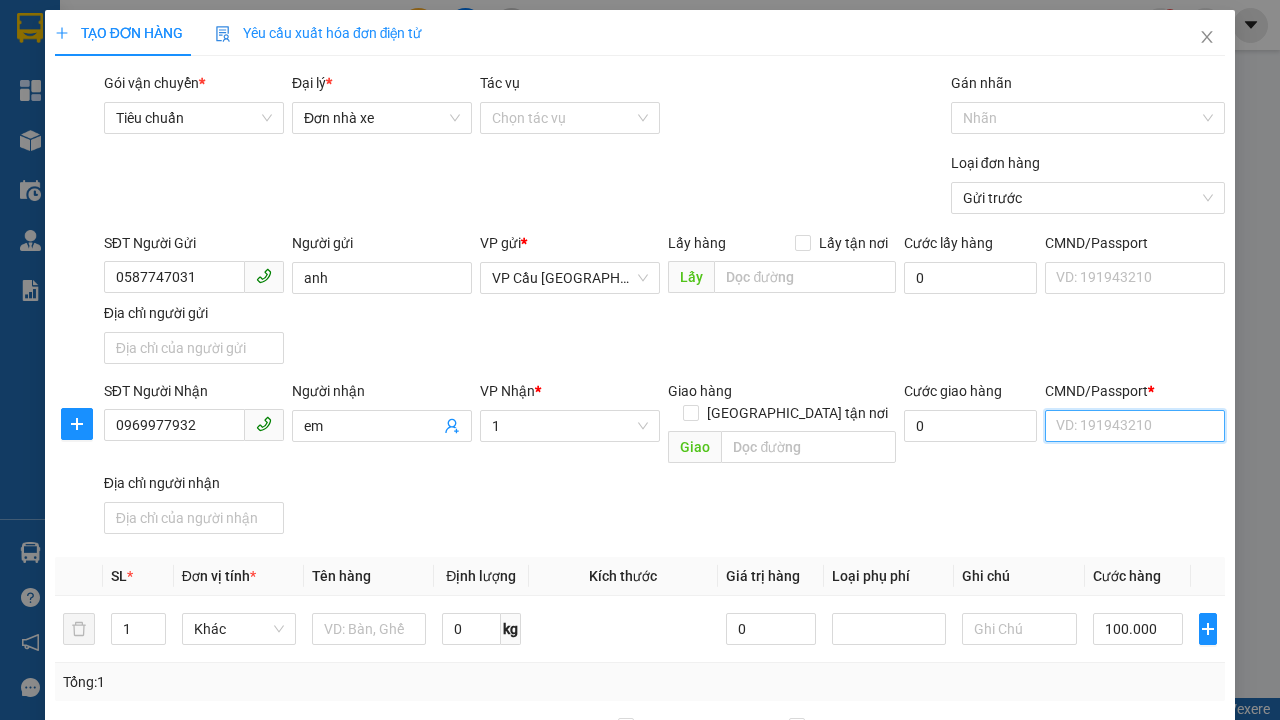 click on "CMND/Passport  *" at bounding box center (1135, 426) 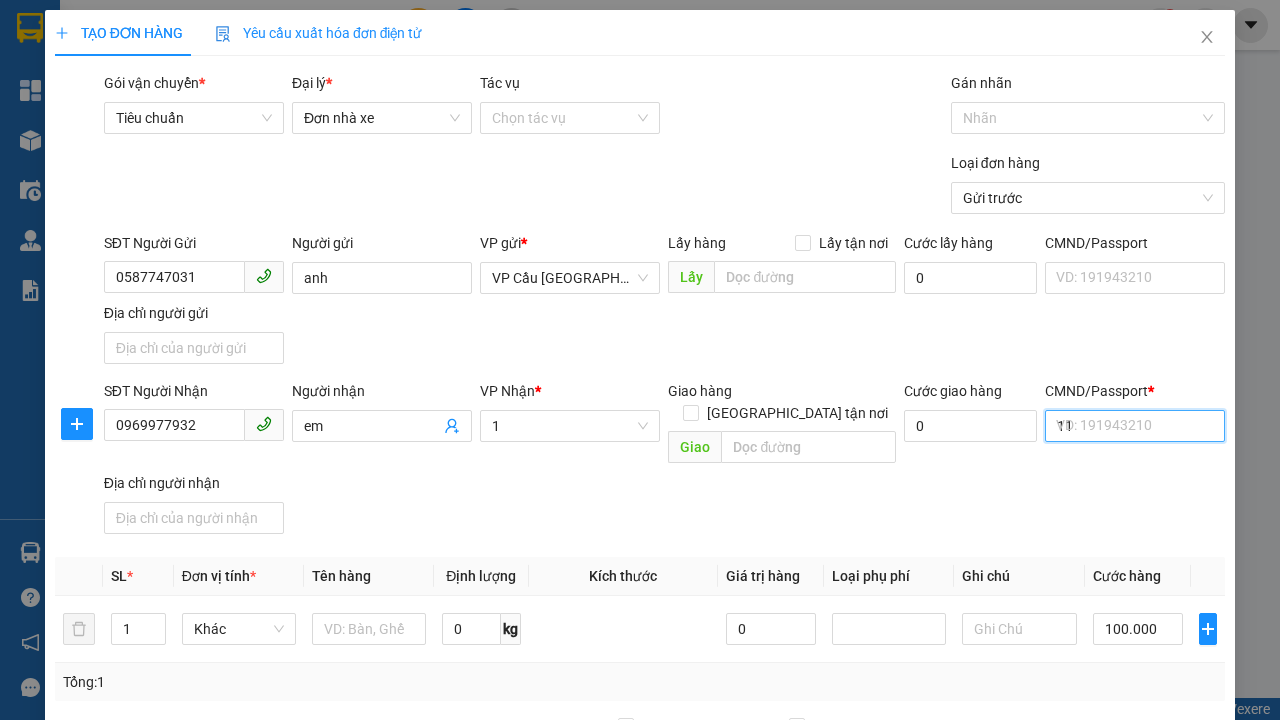 scroll, scrollTop: 382, scrollLeft: 0, axis: vertical 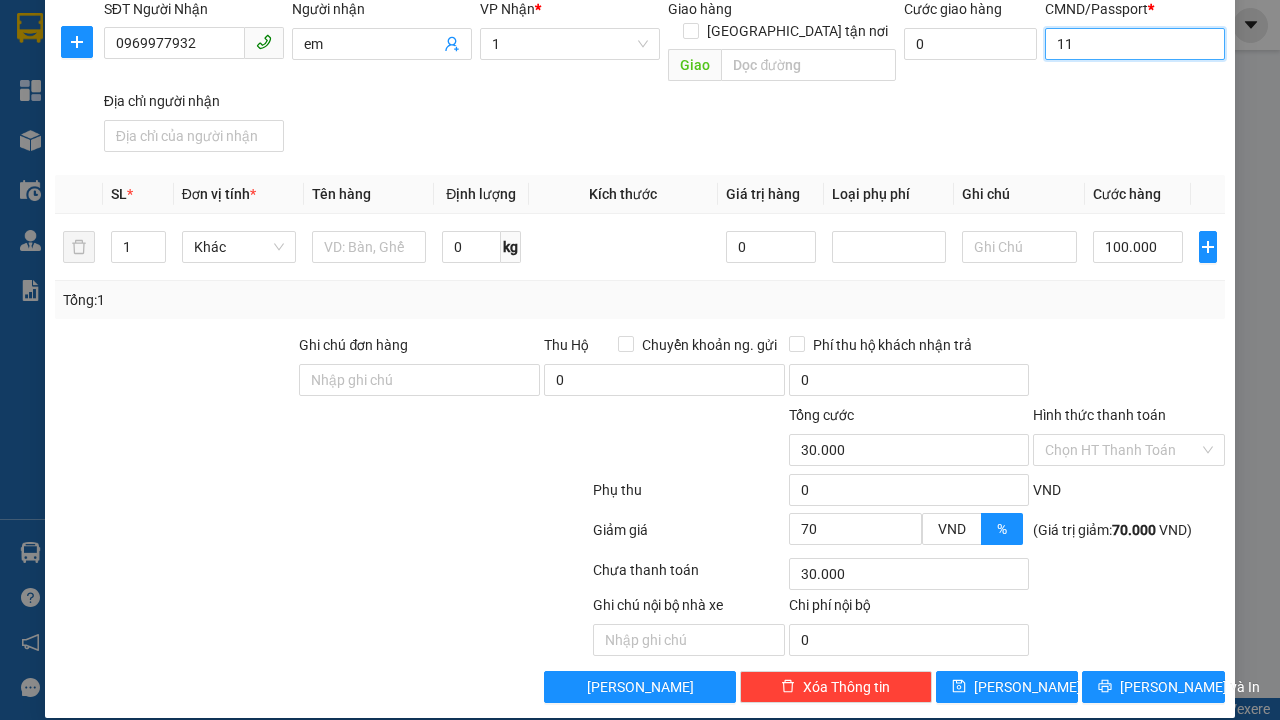 type on "11" 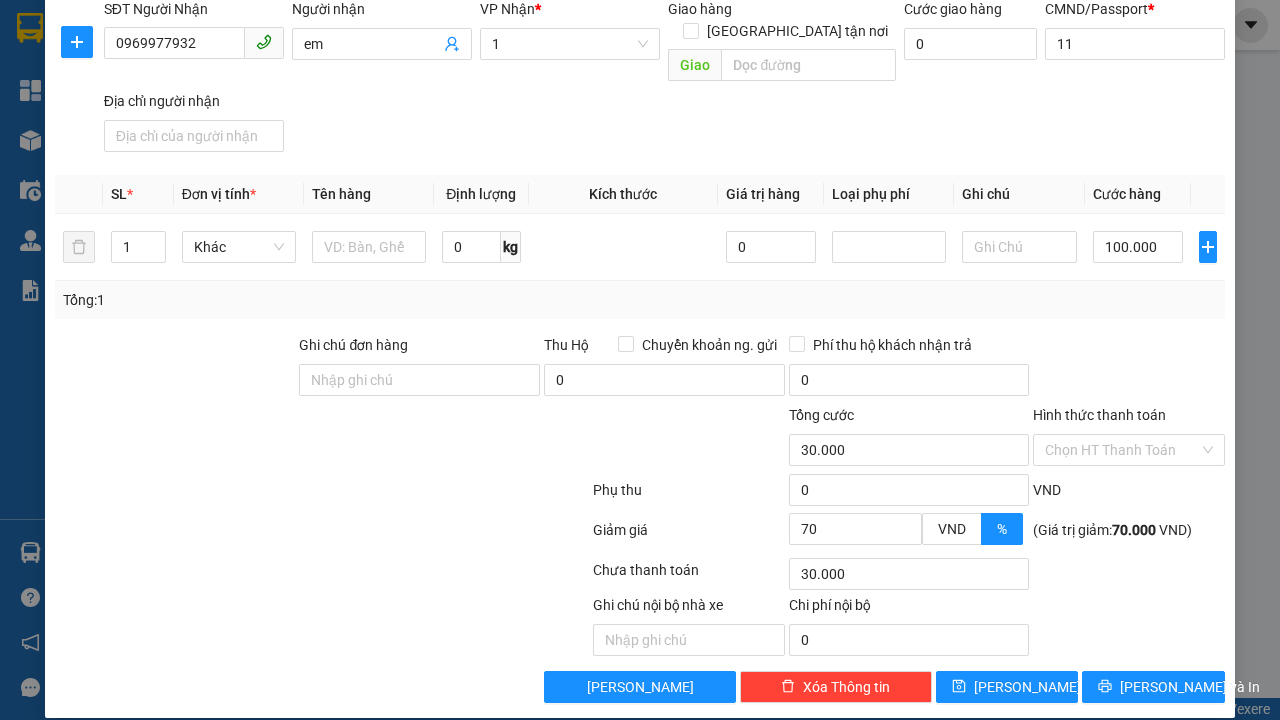 click on "[PERSON_NAME]" at bounding box center (1027, 687) 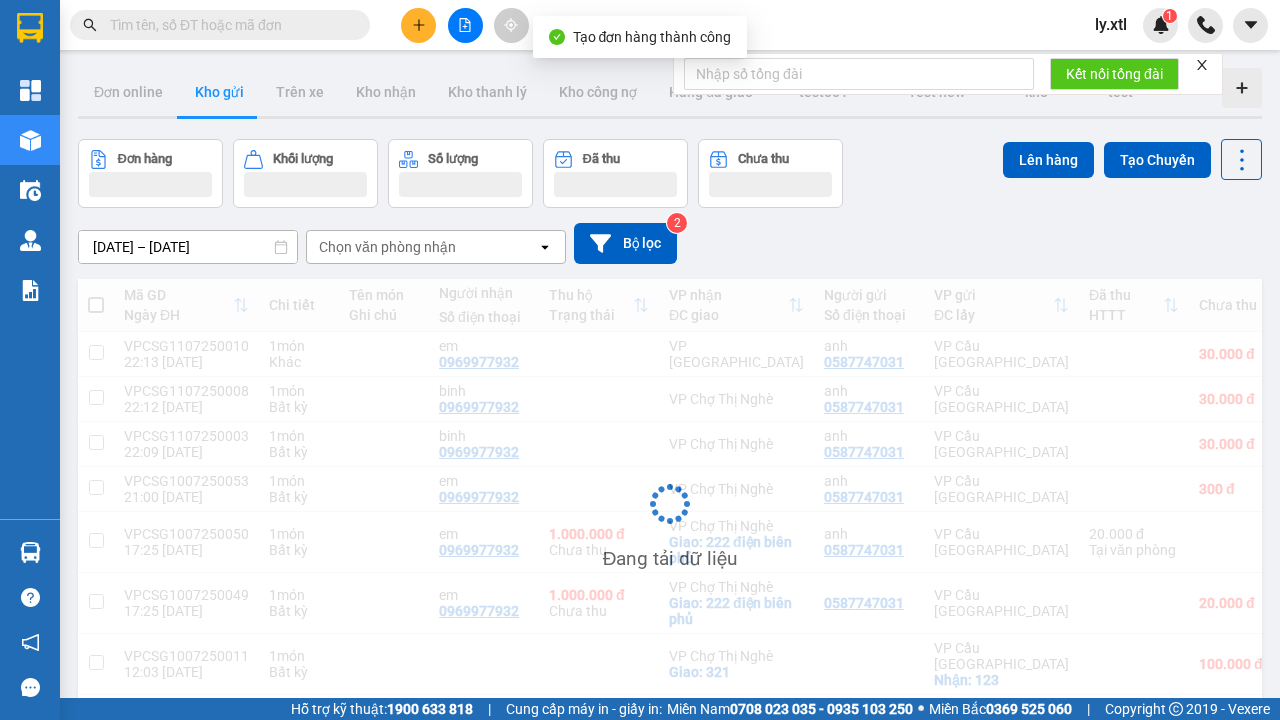 scroll, scrollTop: 3, scrollLeft: 0, axis: vertical 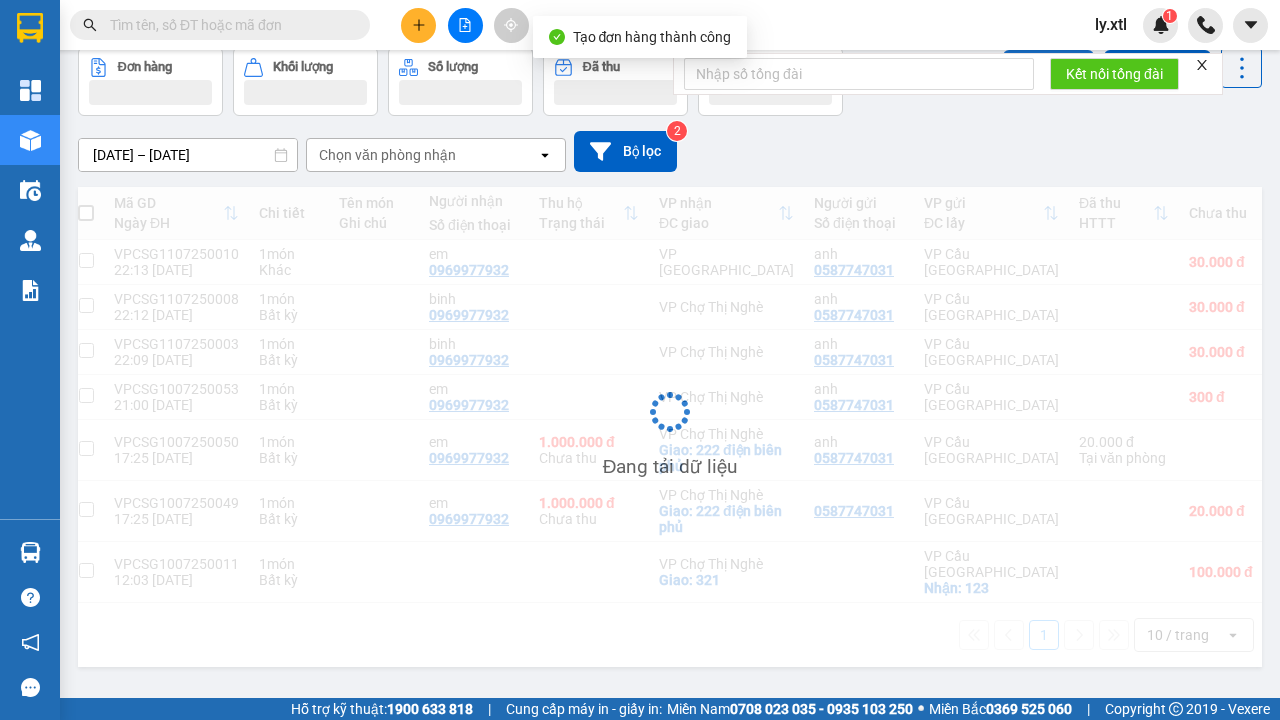 click at bounding box center (86, 260) 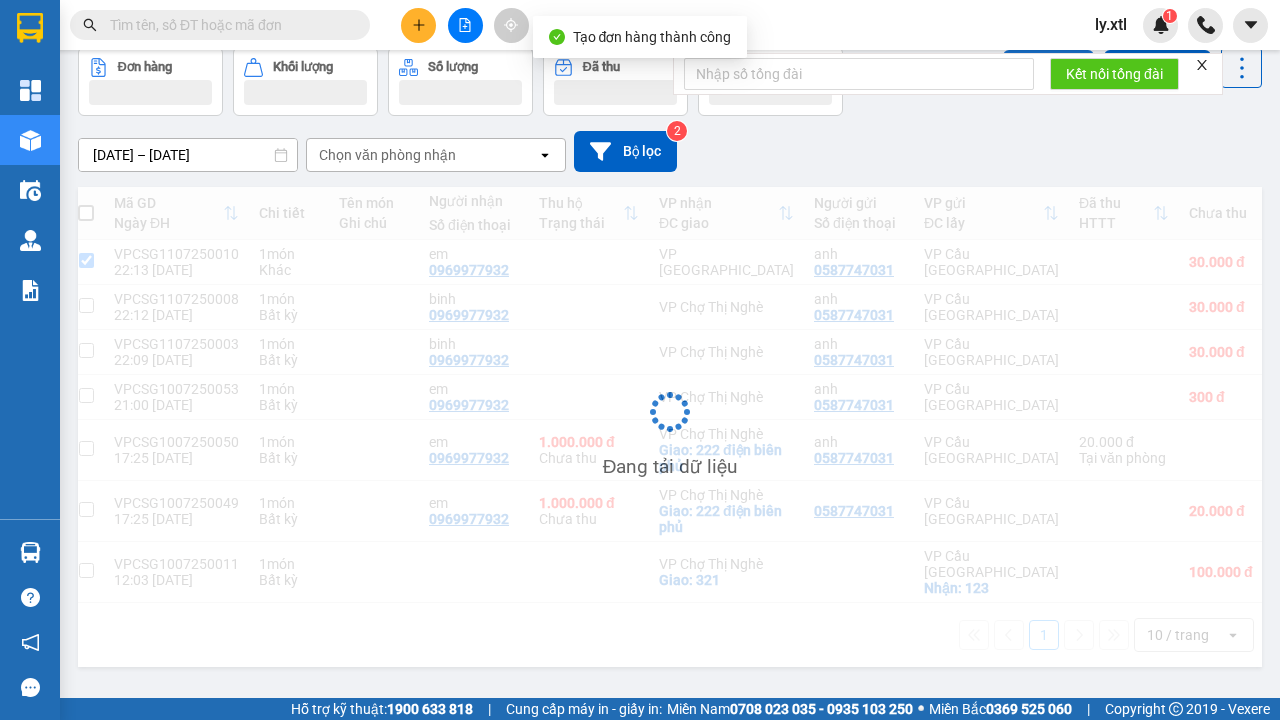 checkbox on "true" 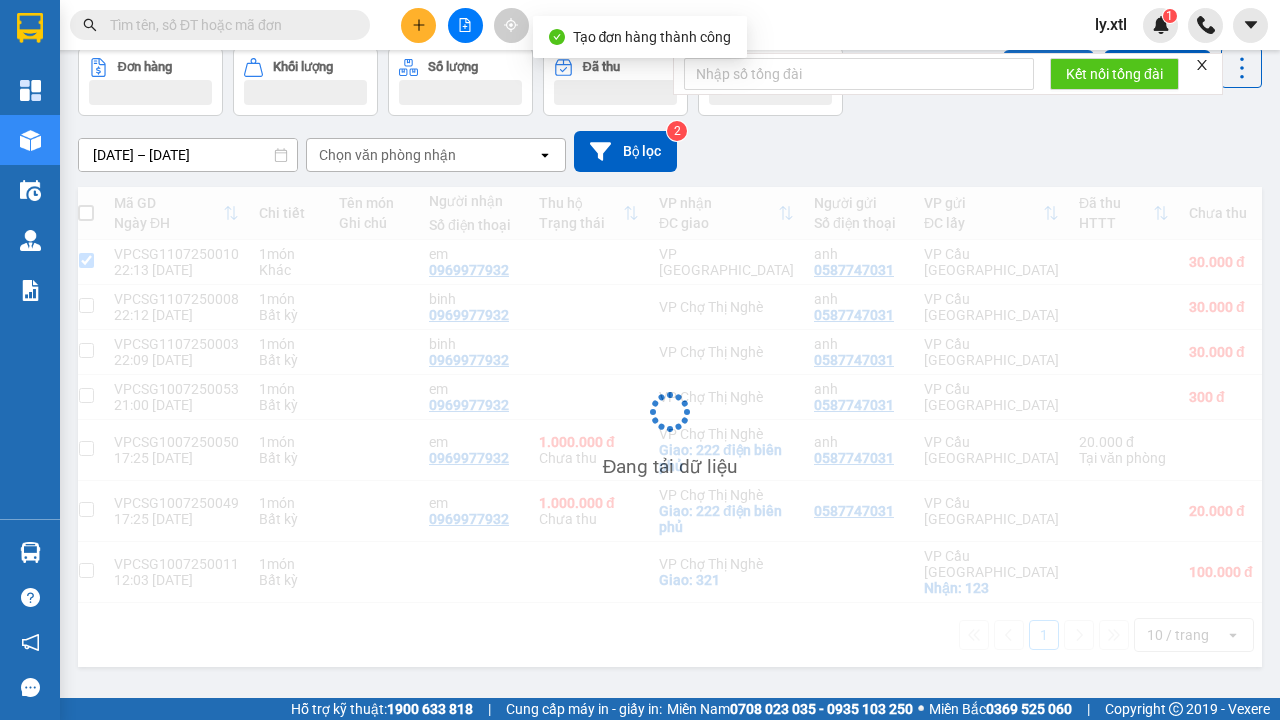 click on "Lên hàng" at bounding box center (1048, 68) 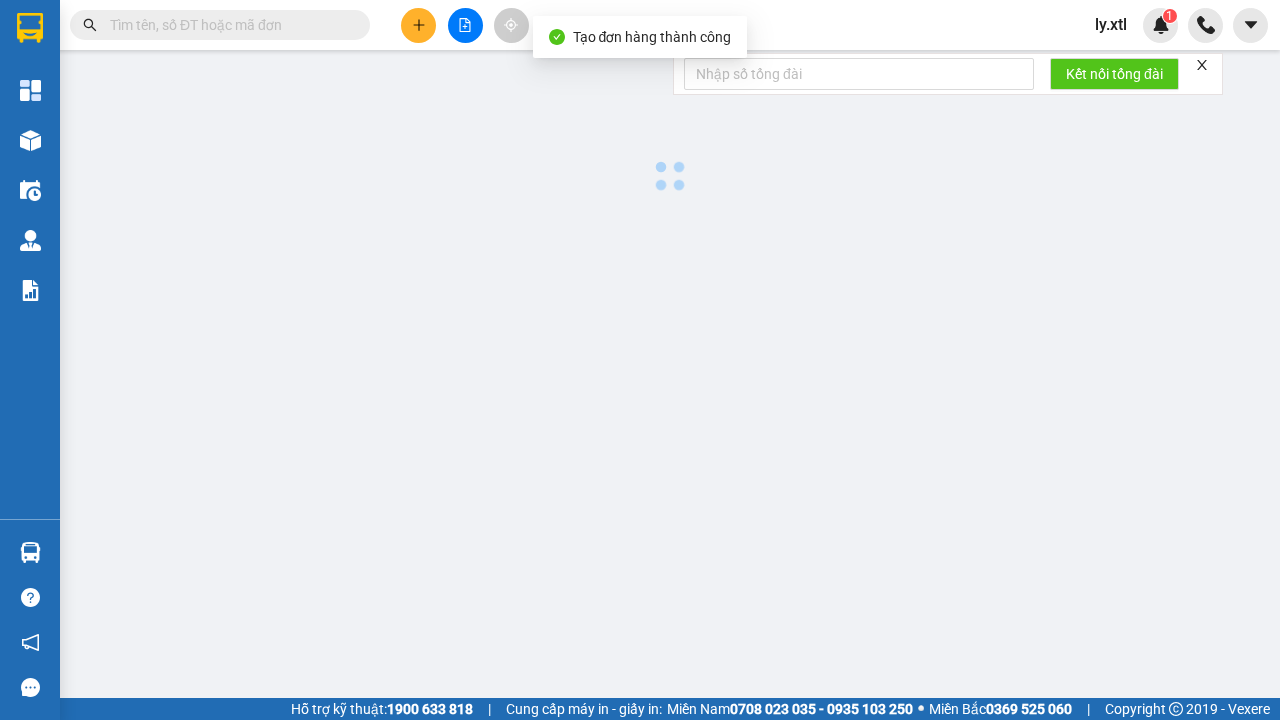 scroll, scrollTop: 0, scrollLeft: 0, axis: both 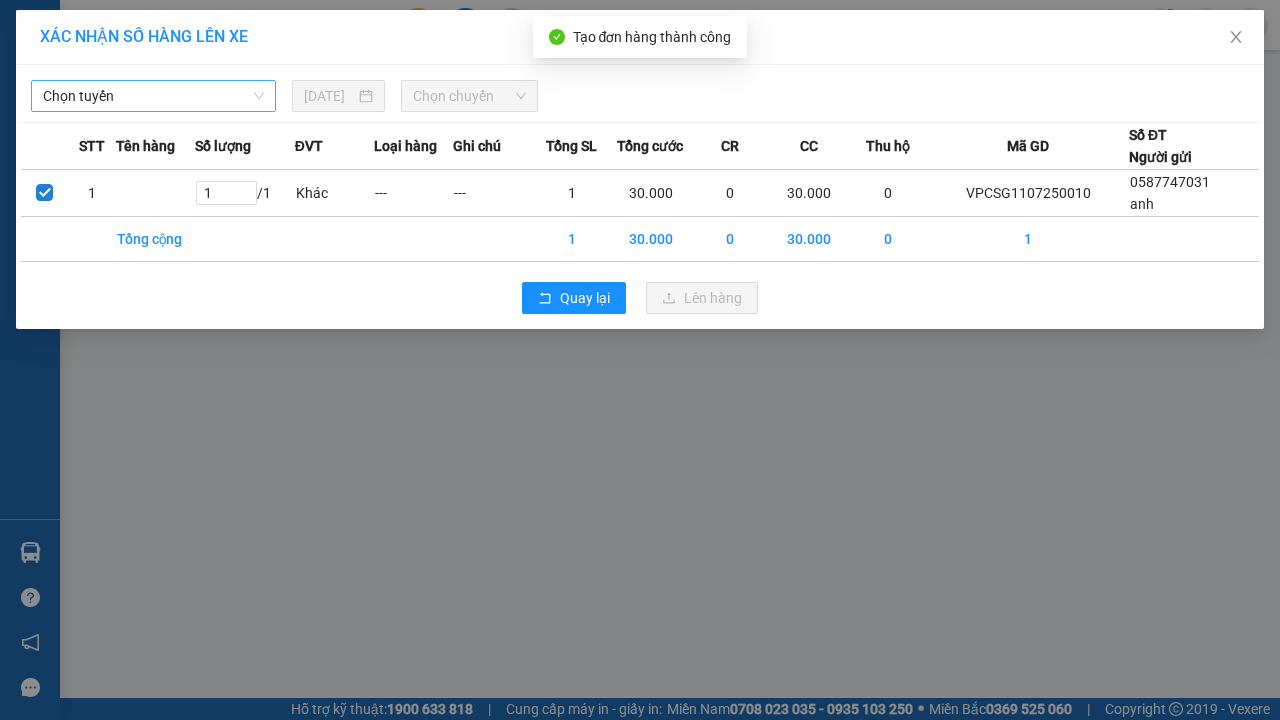 click on "Chọn tuyến" at bounding box center (153, 96) 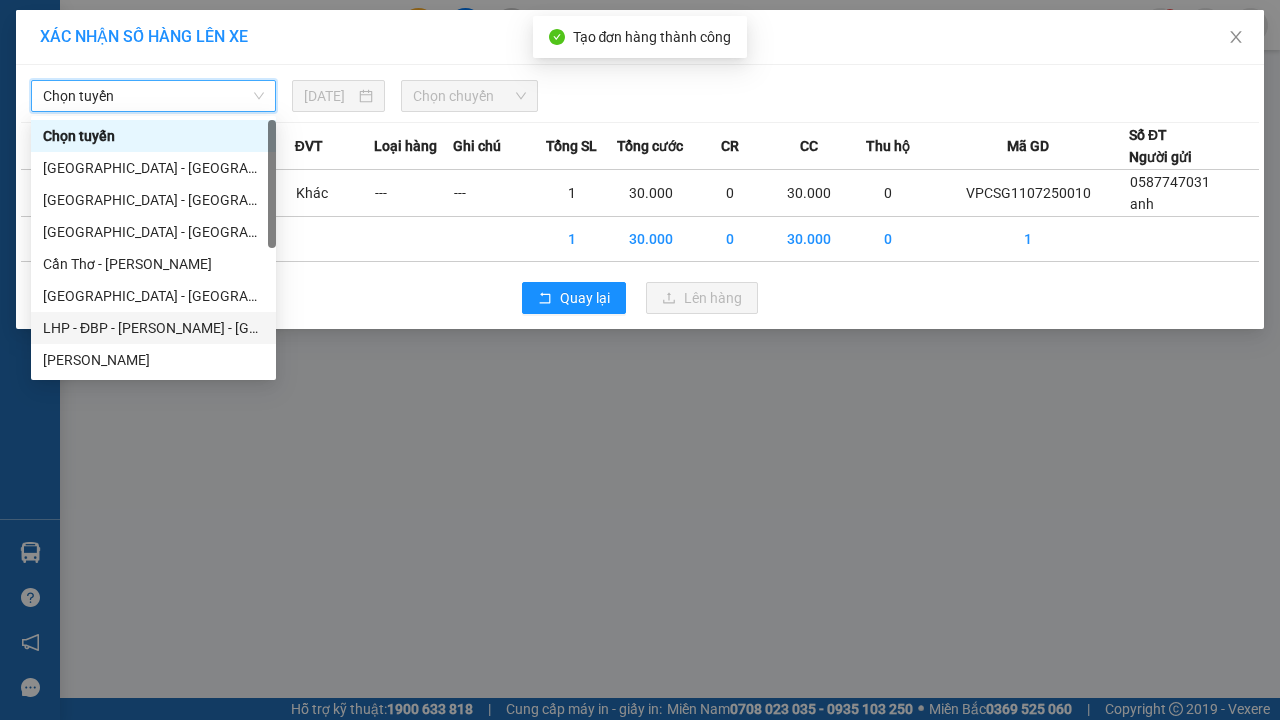 click on "[DATE]" at bounding box center (329, 96) 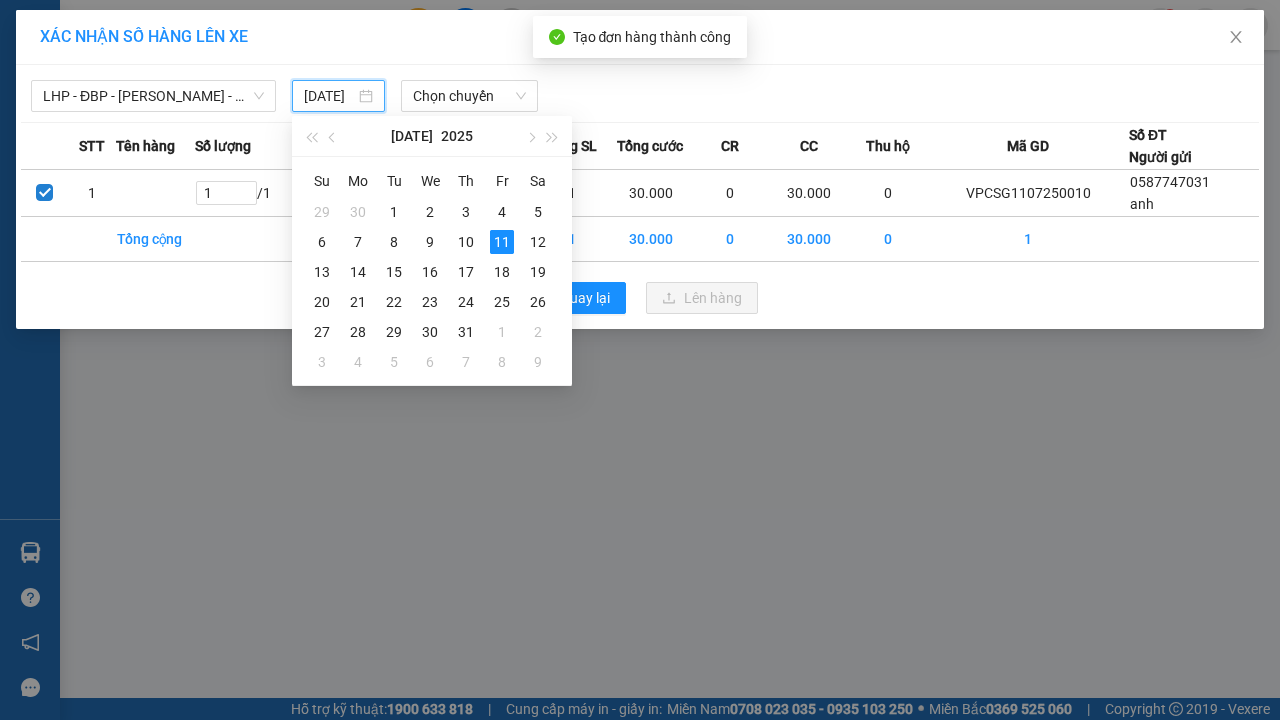 click on "11" at bounding box center (502, 242) 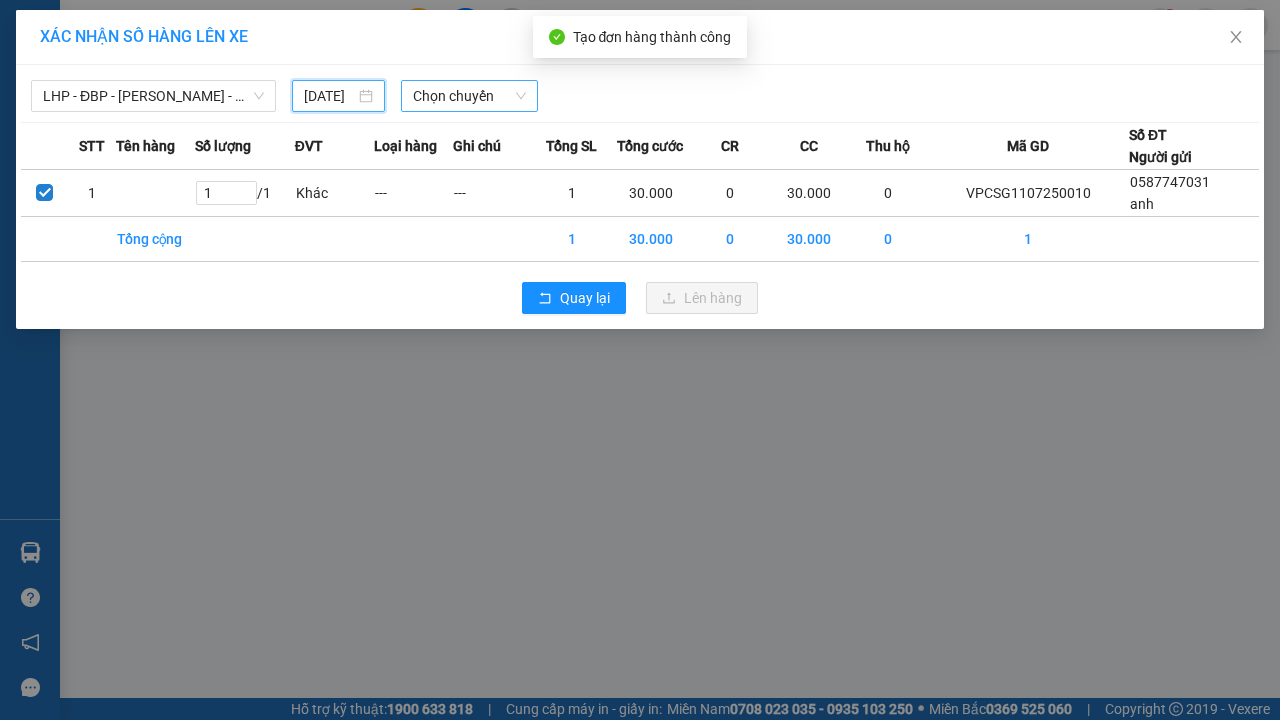click on "Chọn chuyến" at bounding box center [469, 96] 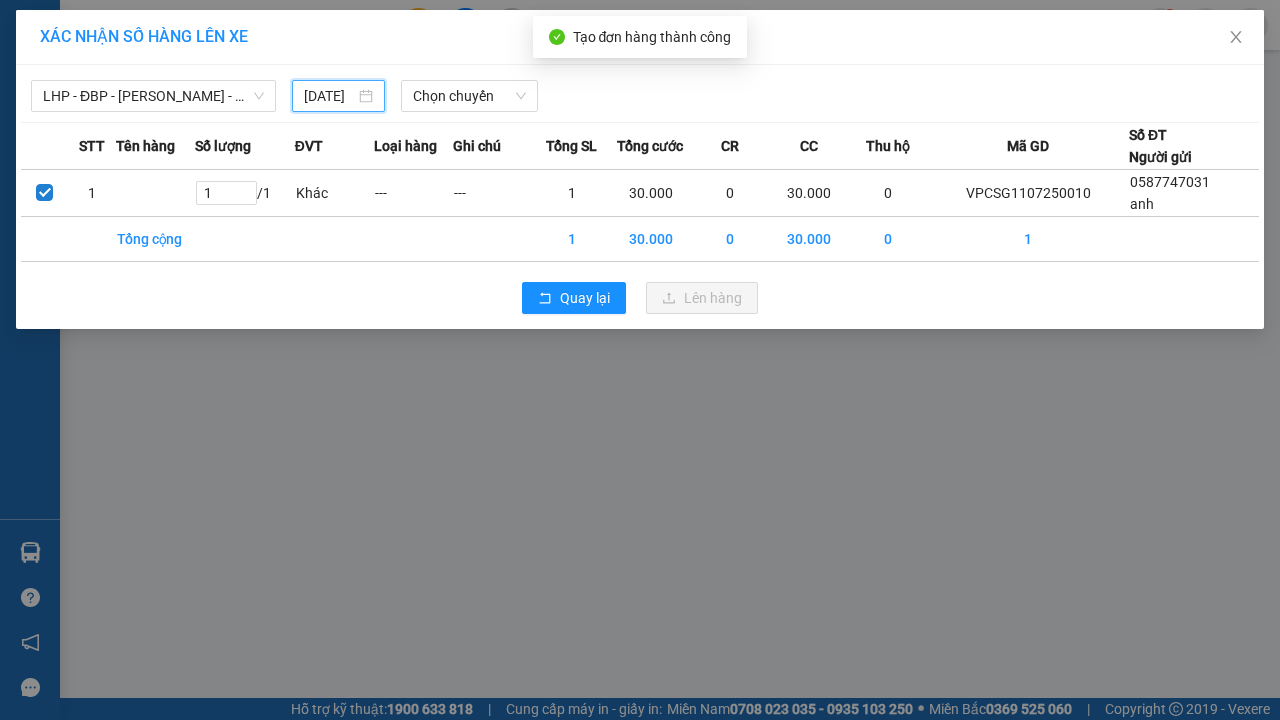 click on "Lên hàng" at bounding box center [713, 298] 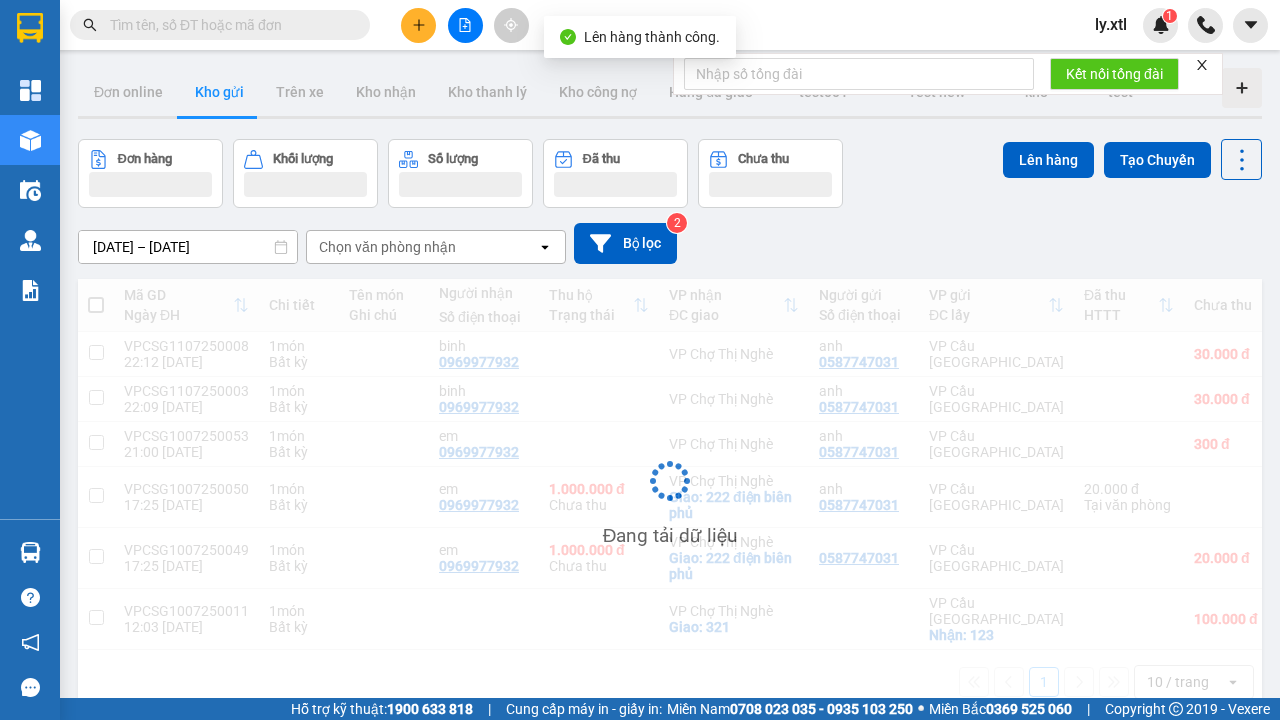 scroll, scrollTop: 68, scrollLeft: 0, axis: vertical 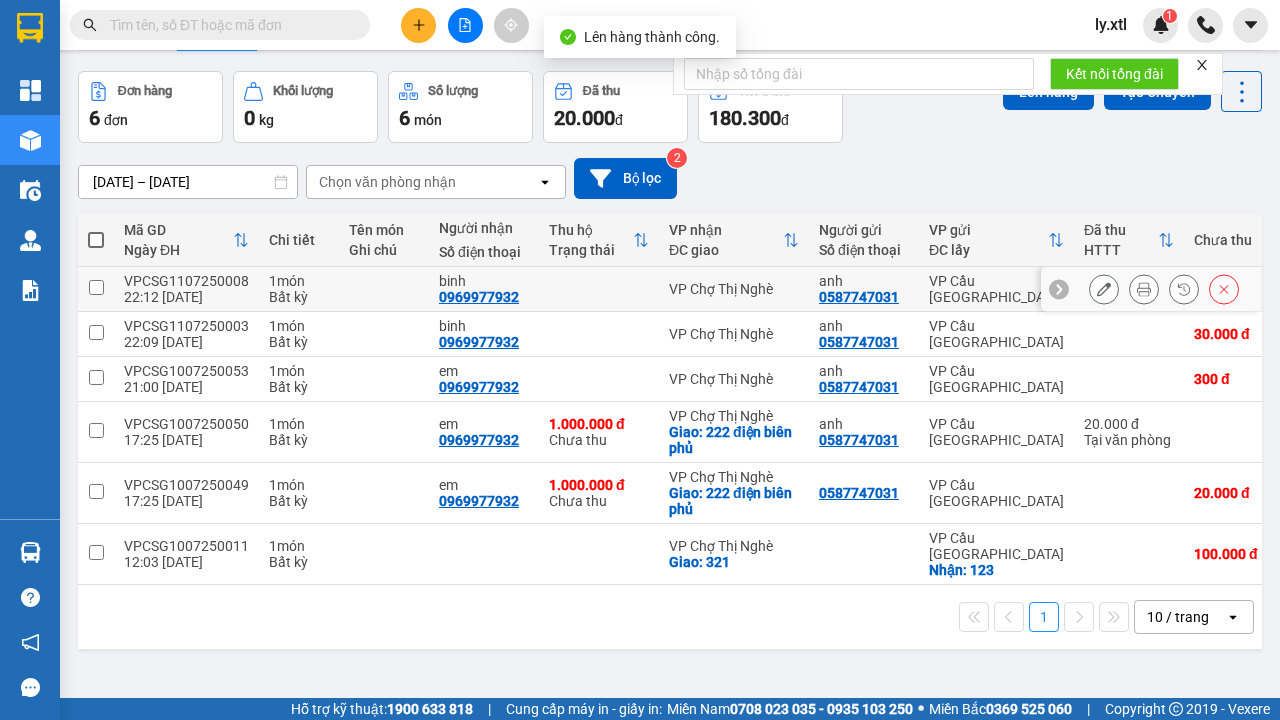 click on "Trên xe" at bounding box center (300, 24) 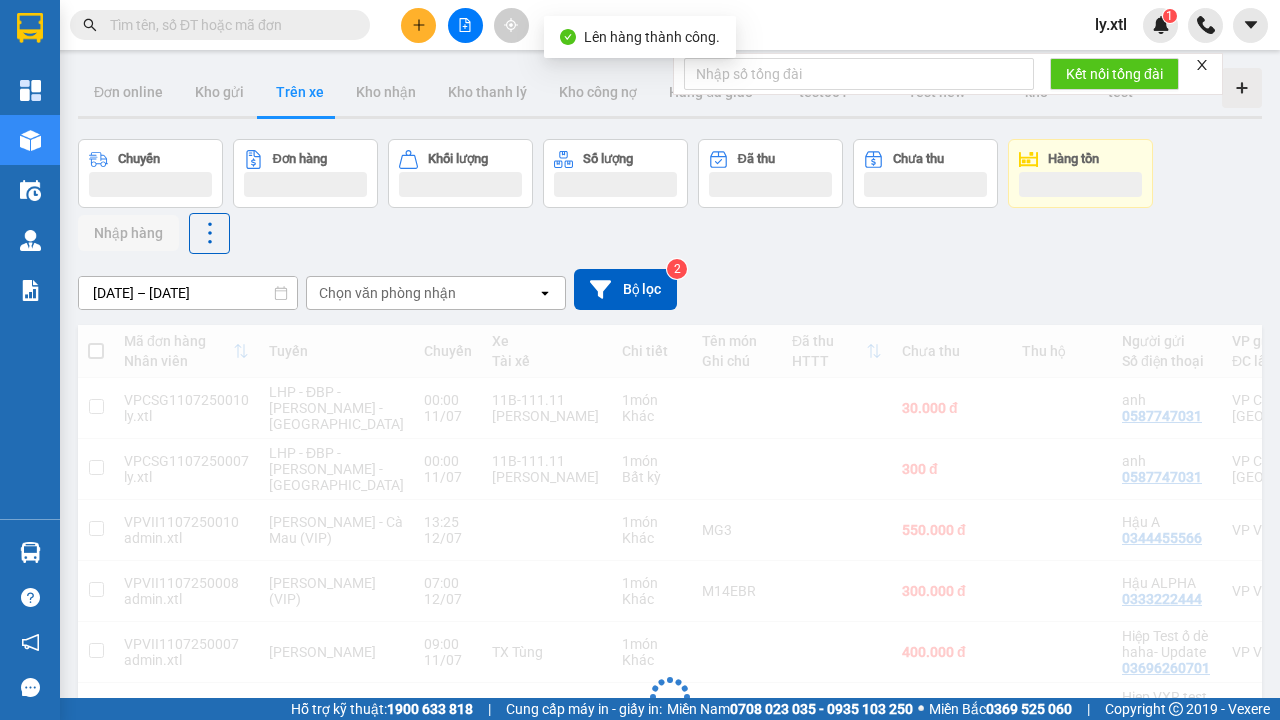 scroll, scrollTop: 388, scrollLeft: 0, axis: vertical 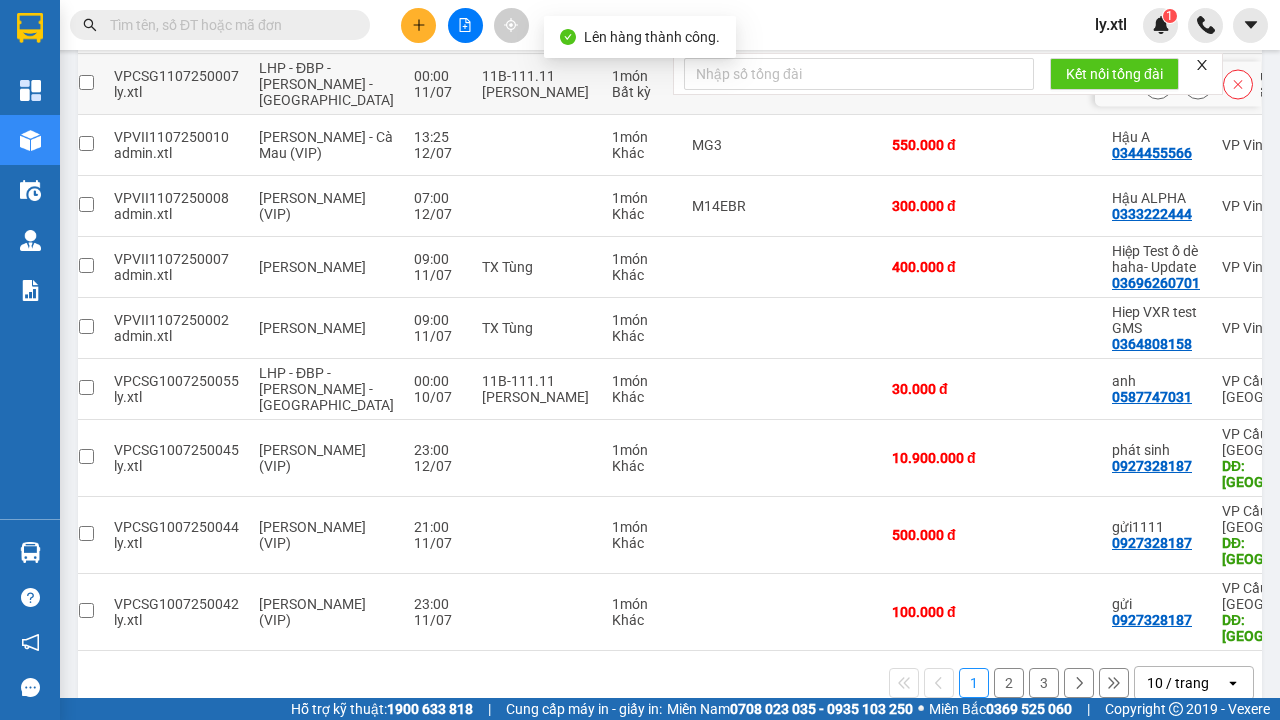 click at bounding box center (86, 21) 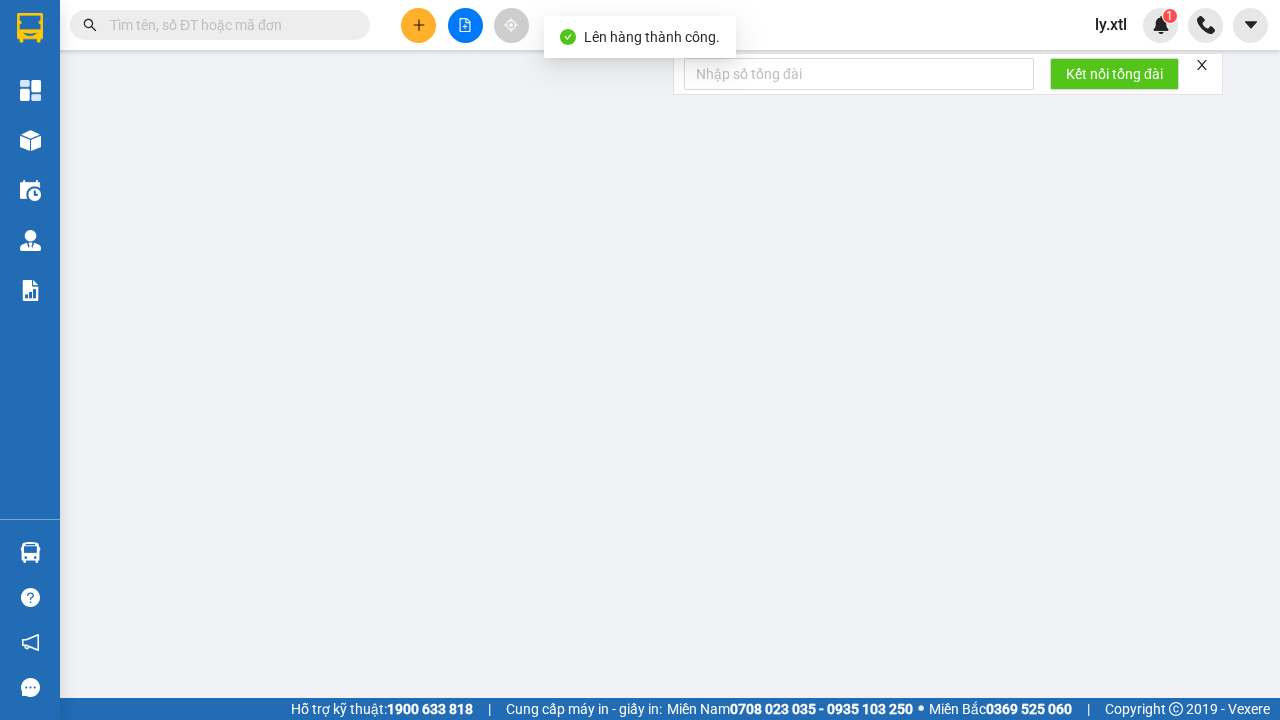 scroll, scrollTop: 0, scrollLeft: 0, axis: both 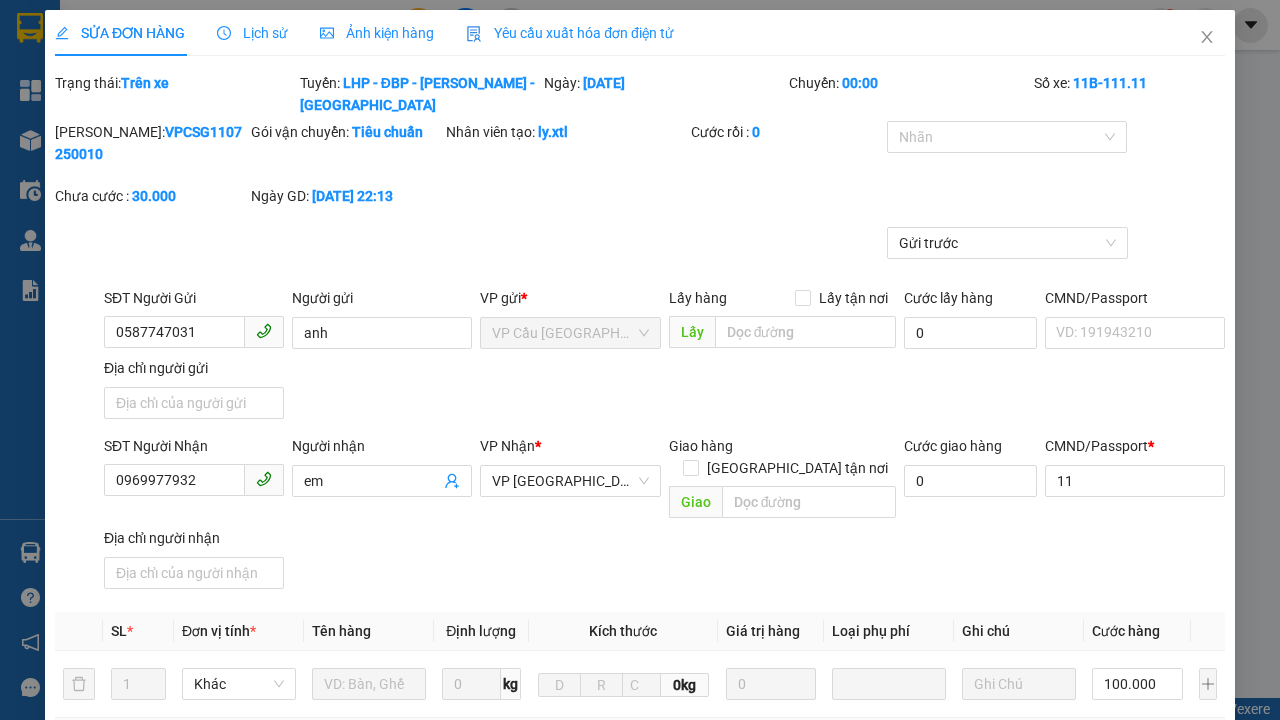 click on "Xuất hóa đơn" at bounding box center (1165, 1125) 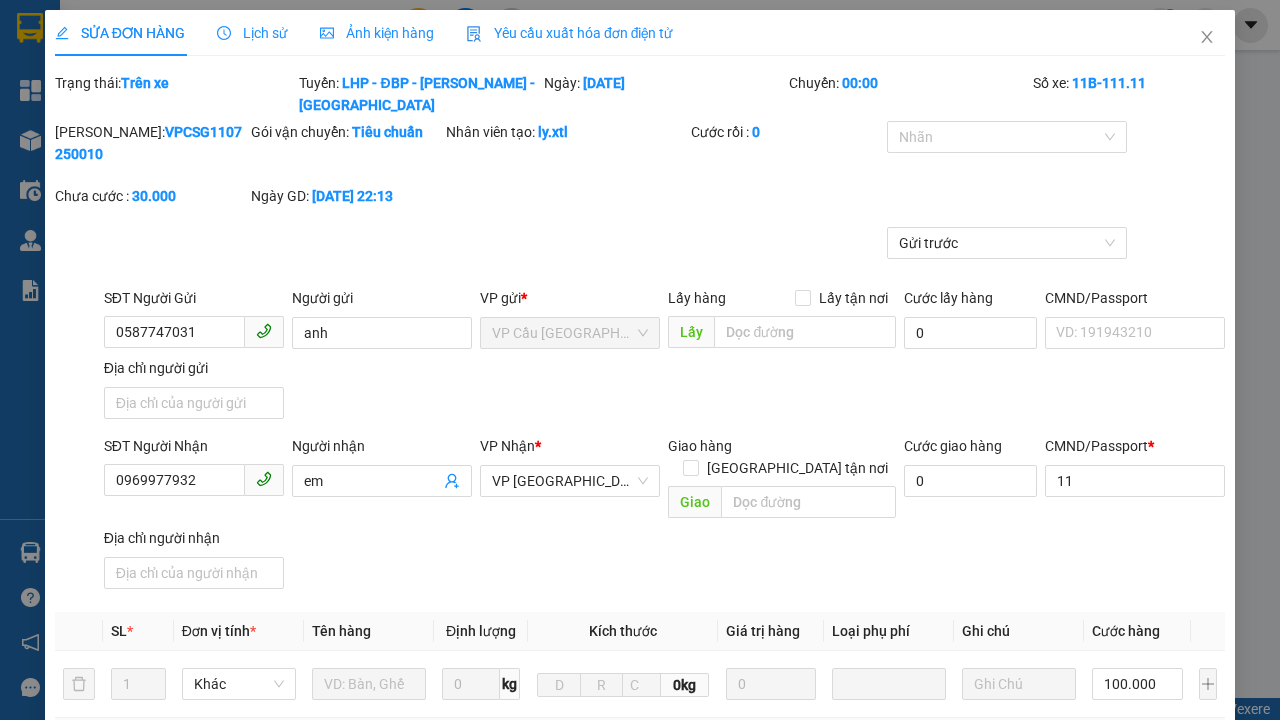scroll, scrollTop: 460, scrollLeft: 0, axis: vertical 